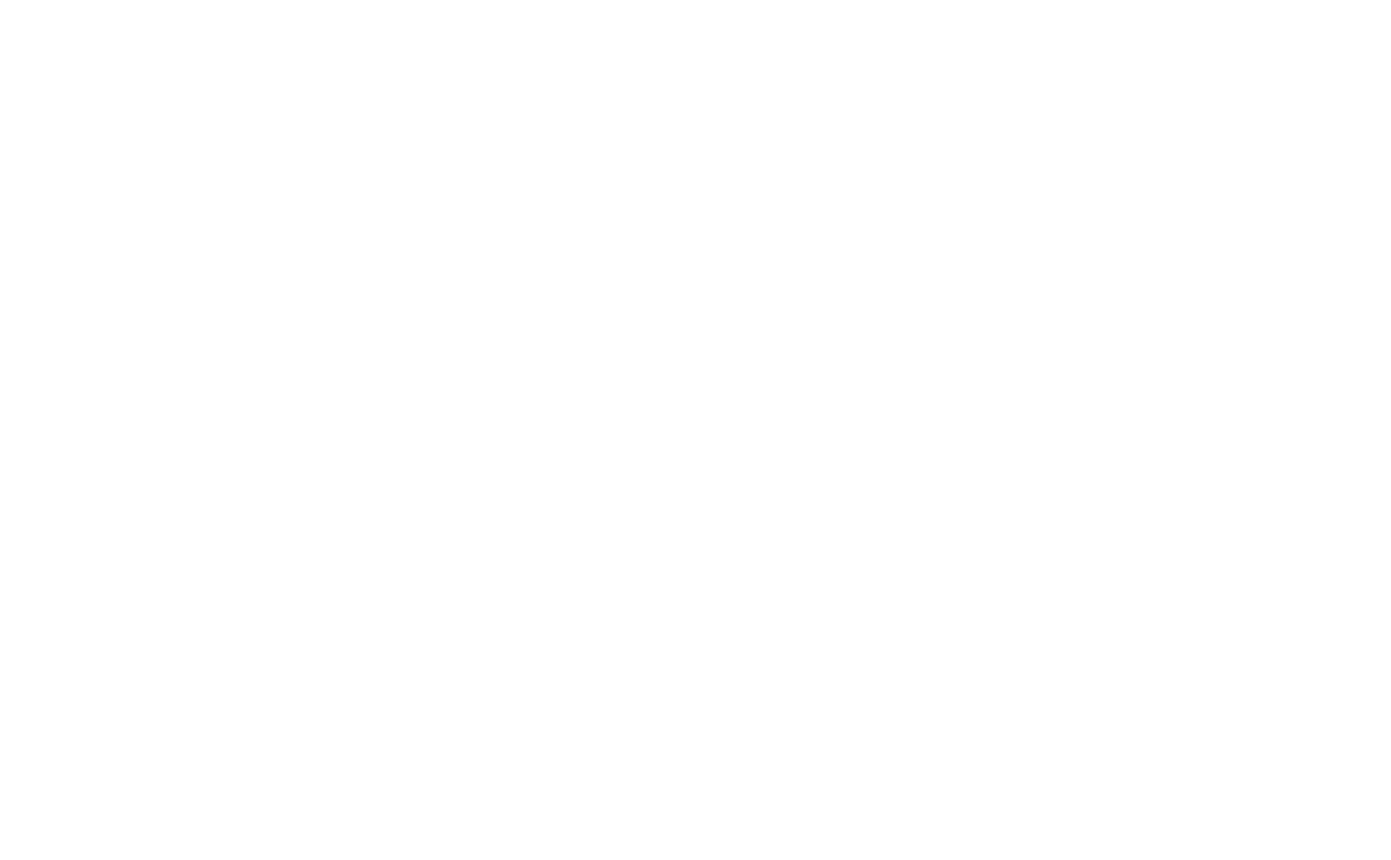scroll, scrollTop: 0, scrollLeft: 0, axis: both 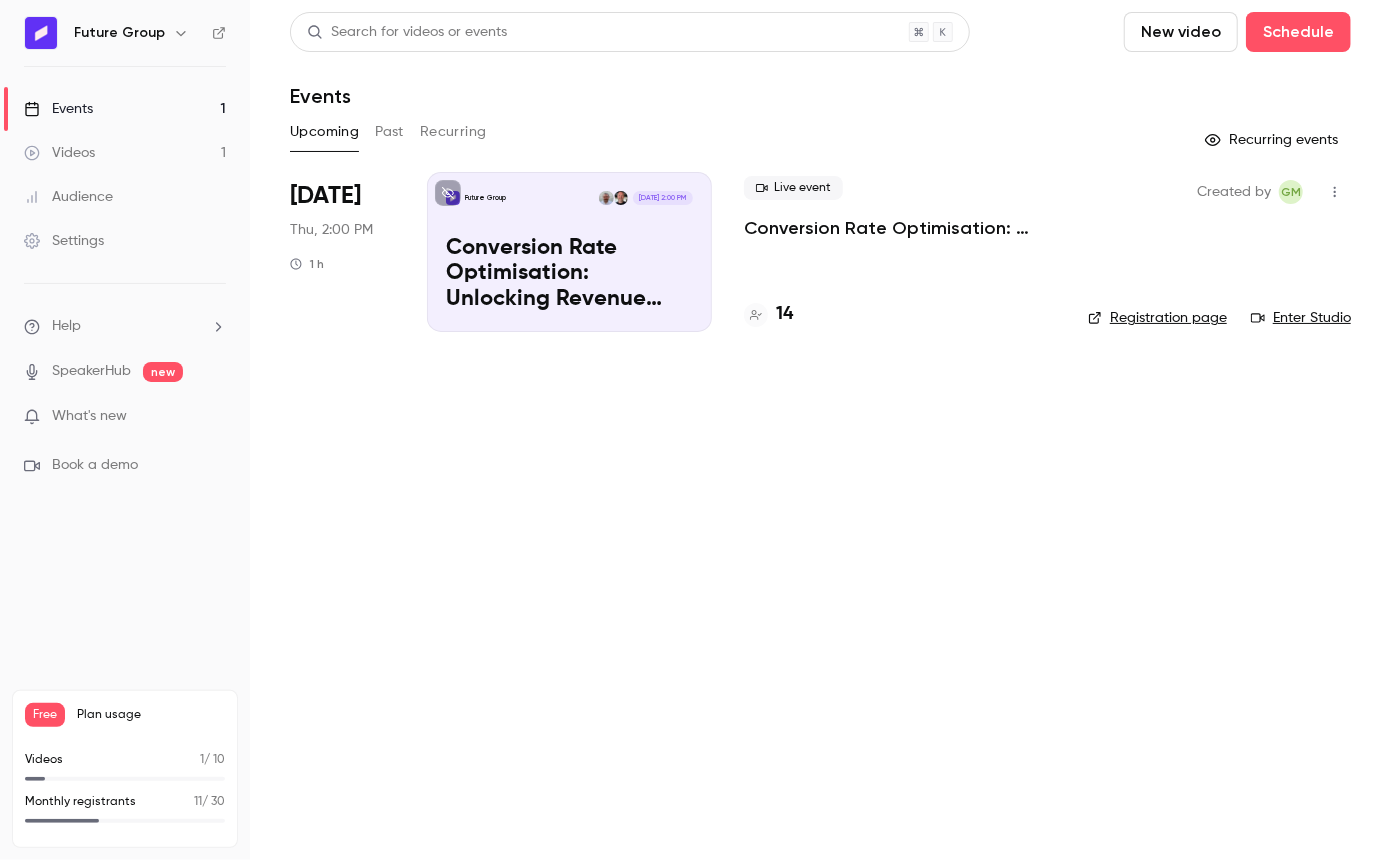click 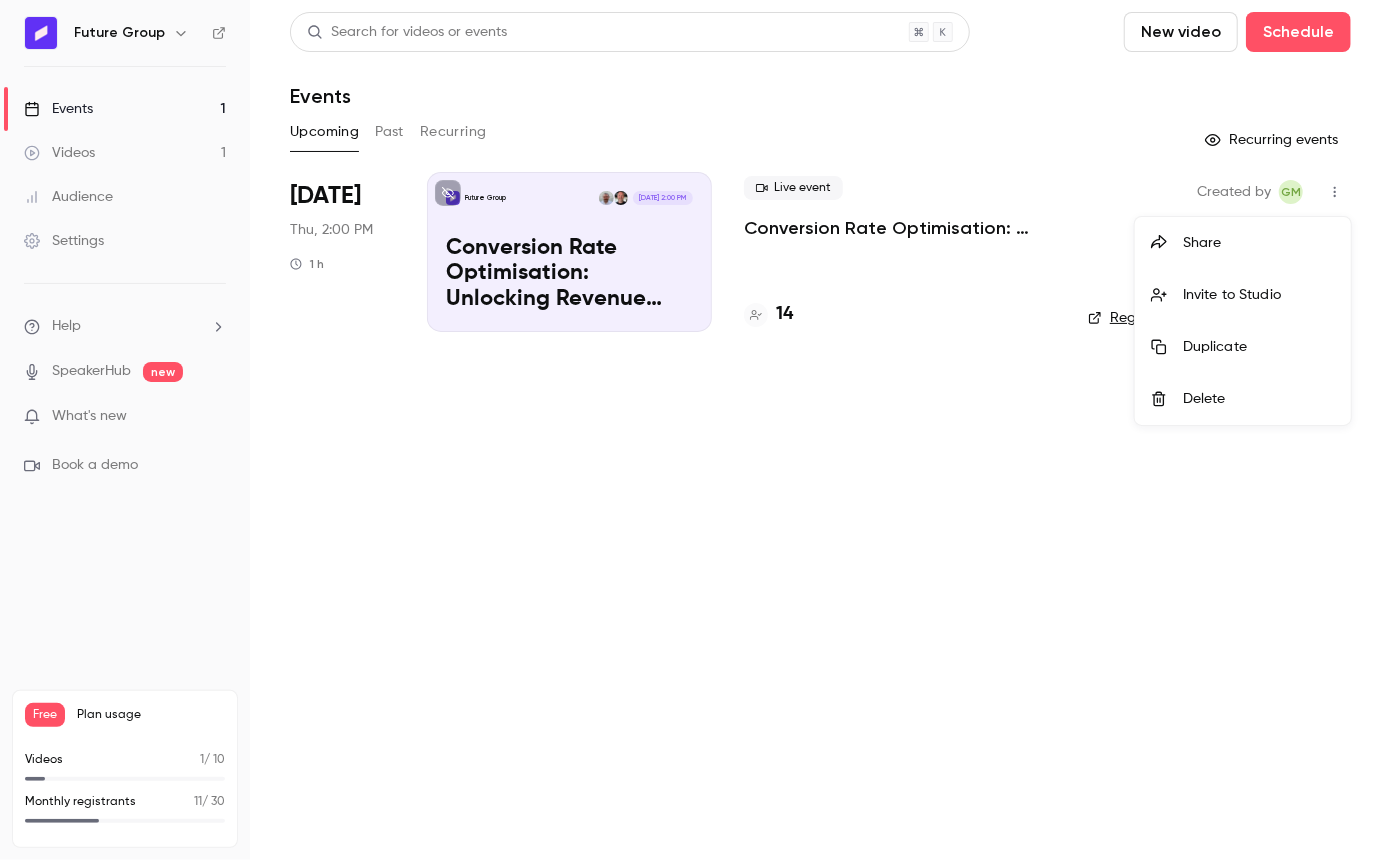 click on "Invite to Studio" at bounding box center [1243, 295] 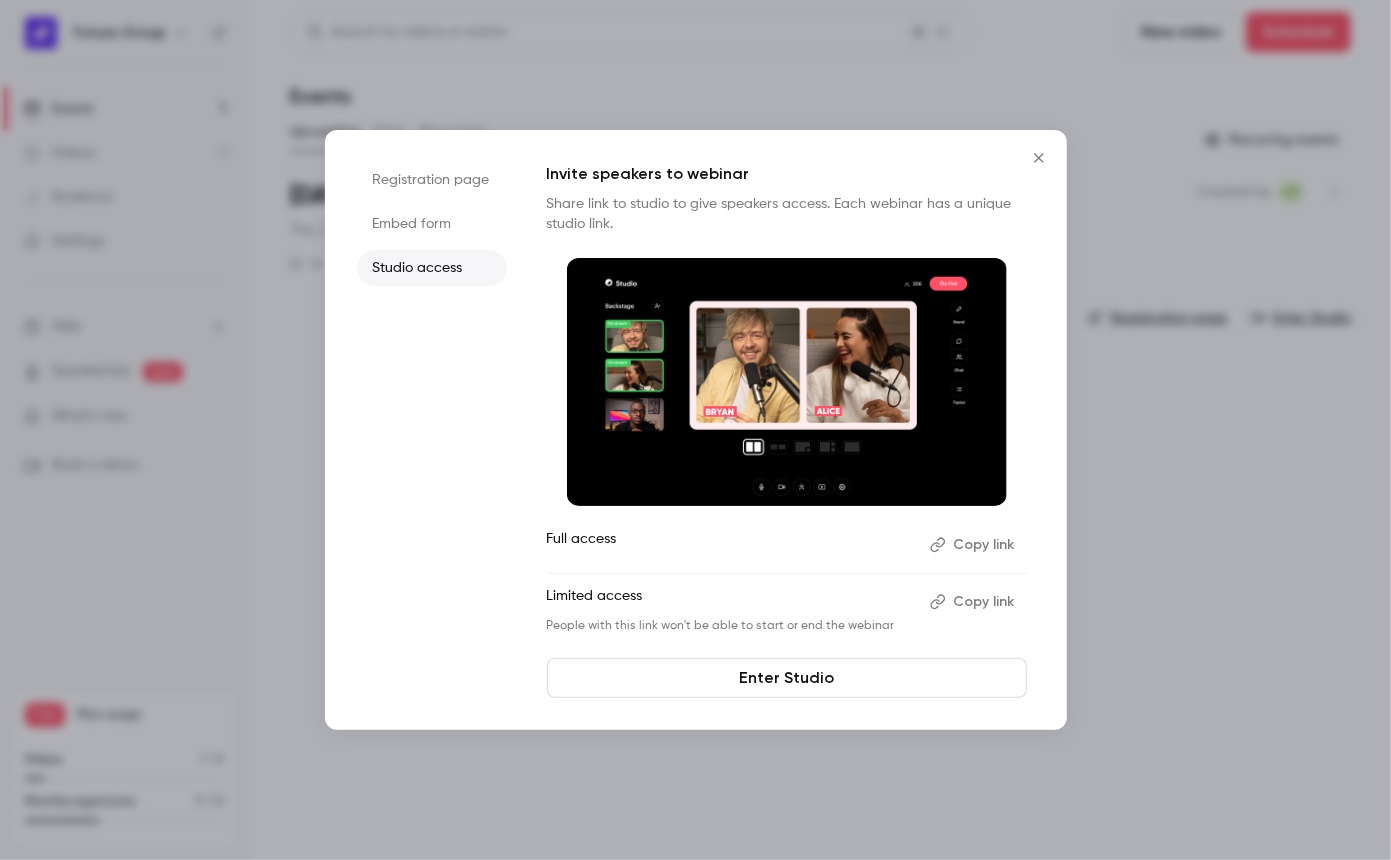 click on "Copy link" at bounding box center [974, 545] 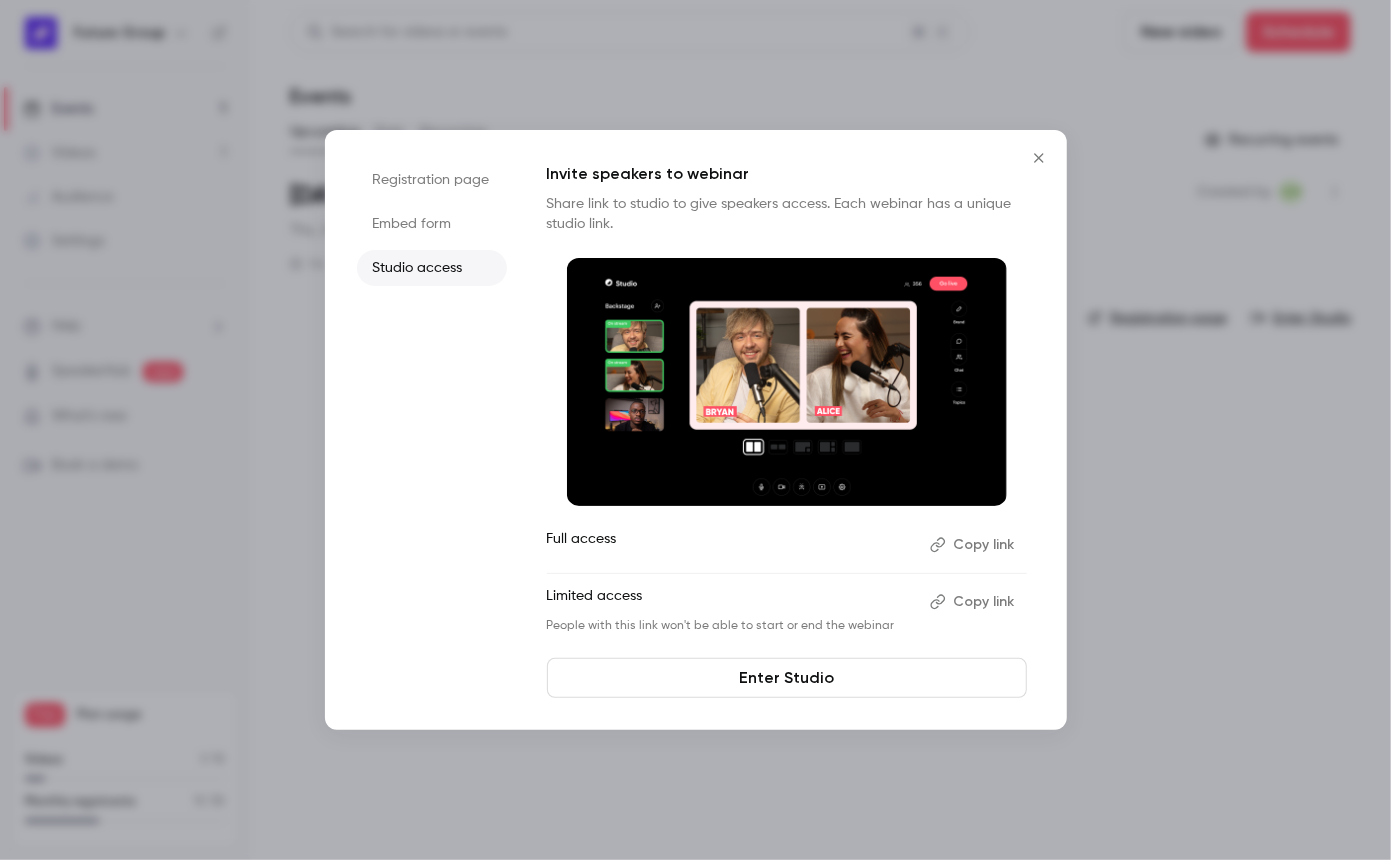 click 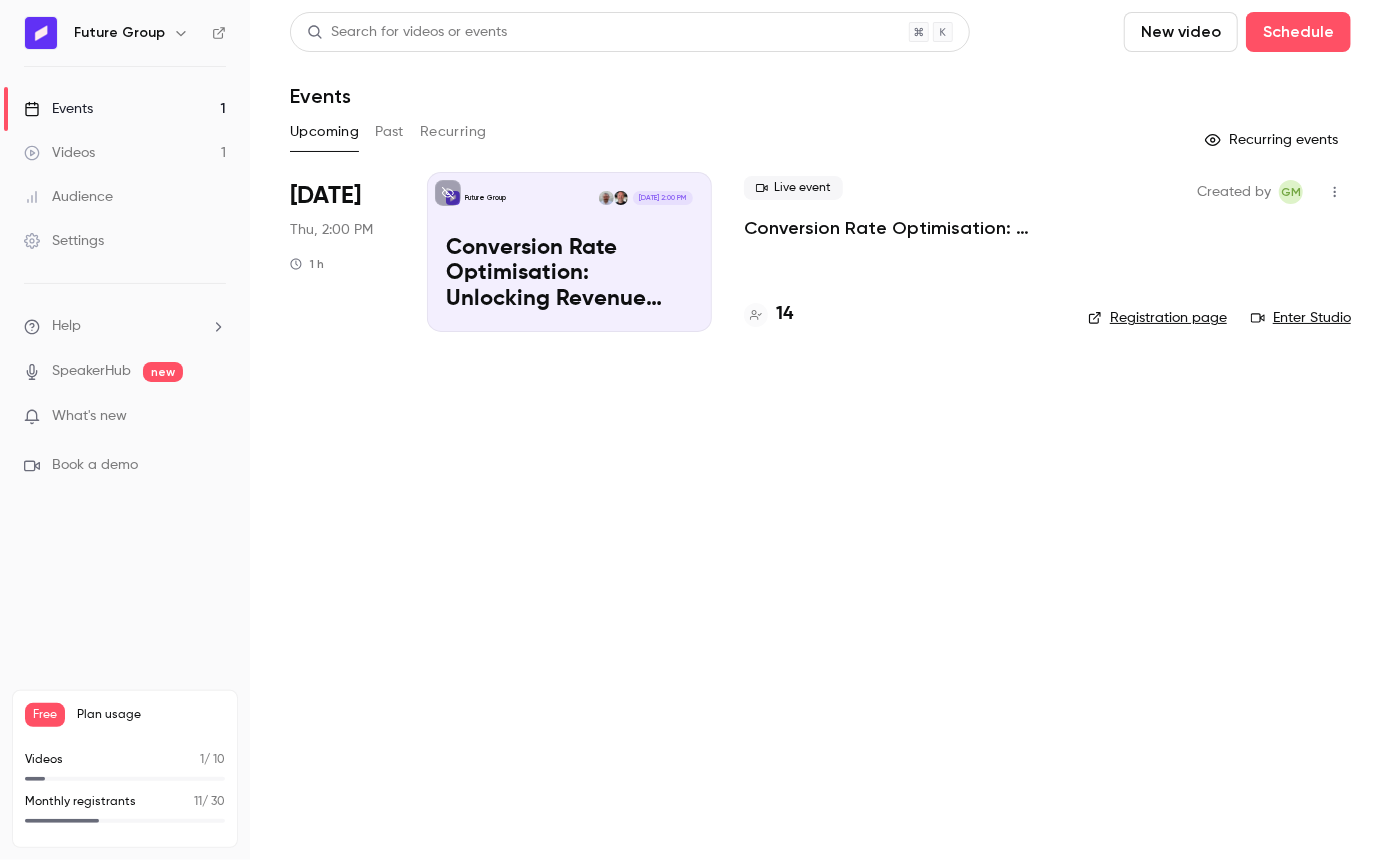 click 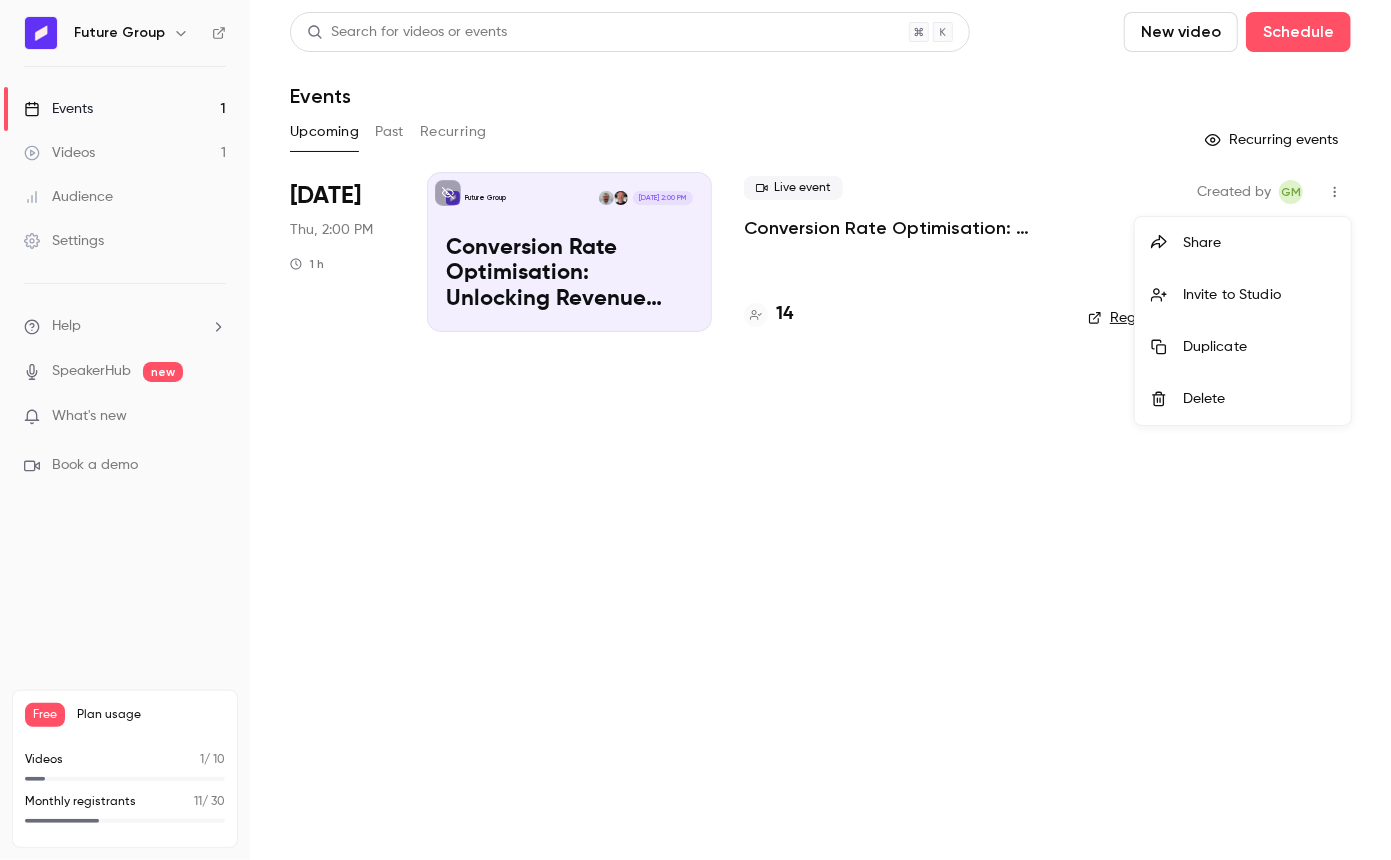 click on "Invite to Studio" at bounding box center [1259, 295] 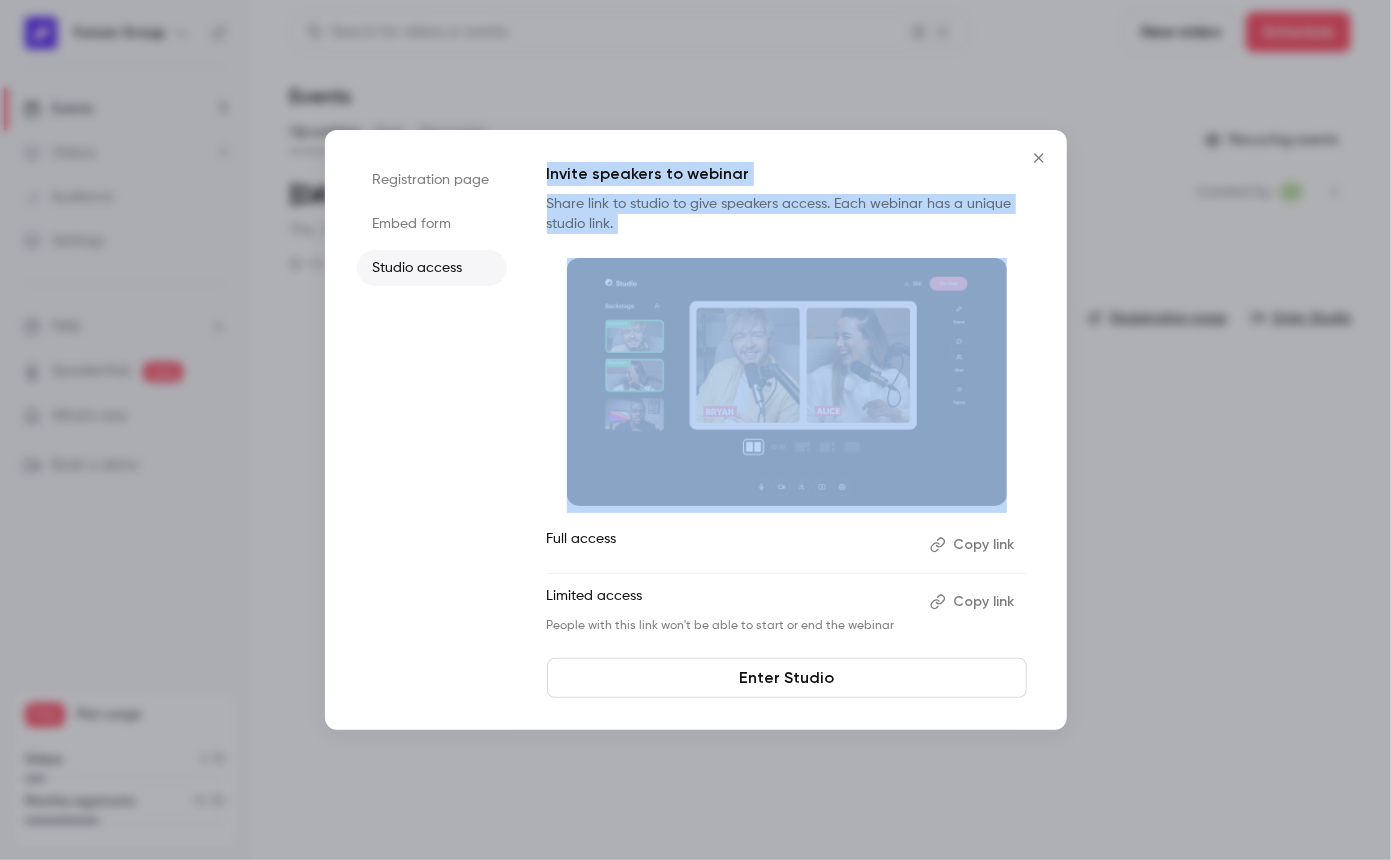 drag, startPoint x: 544, startPoint y: 167, endPoint x: 1004, endPoint y: 385, distance: 509.04224 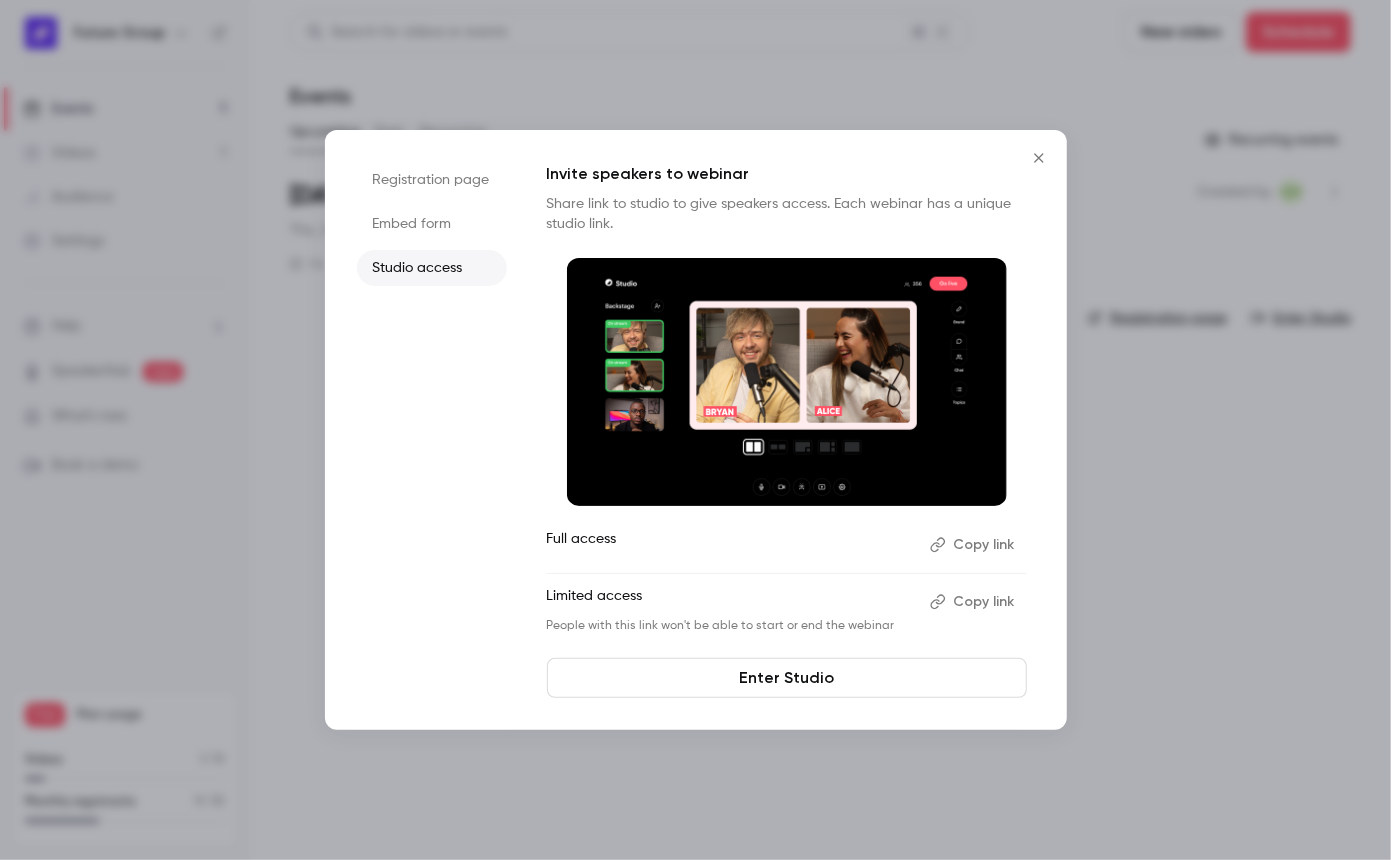 click on "Registration page Embed form Studio access" at bounding box center (432, 430) 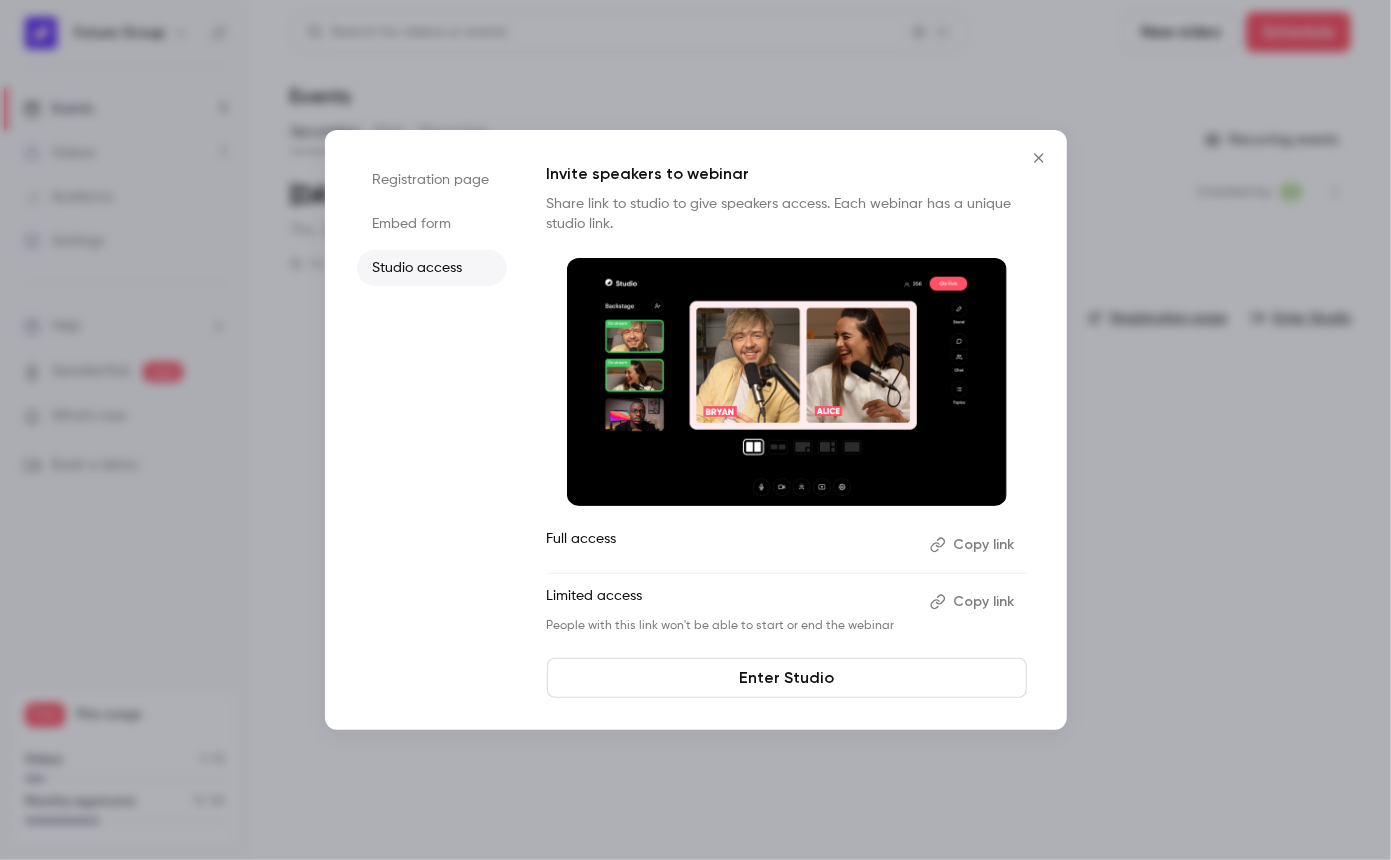 click 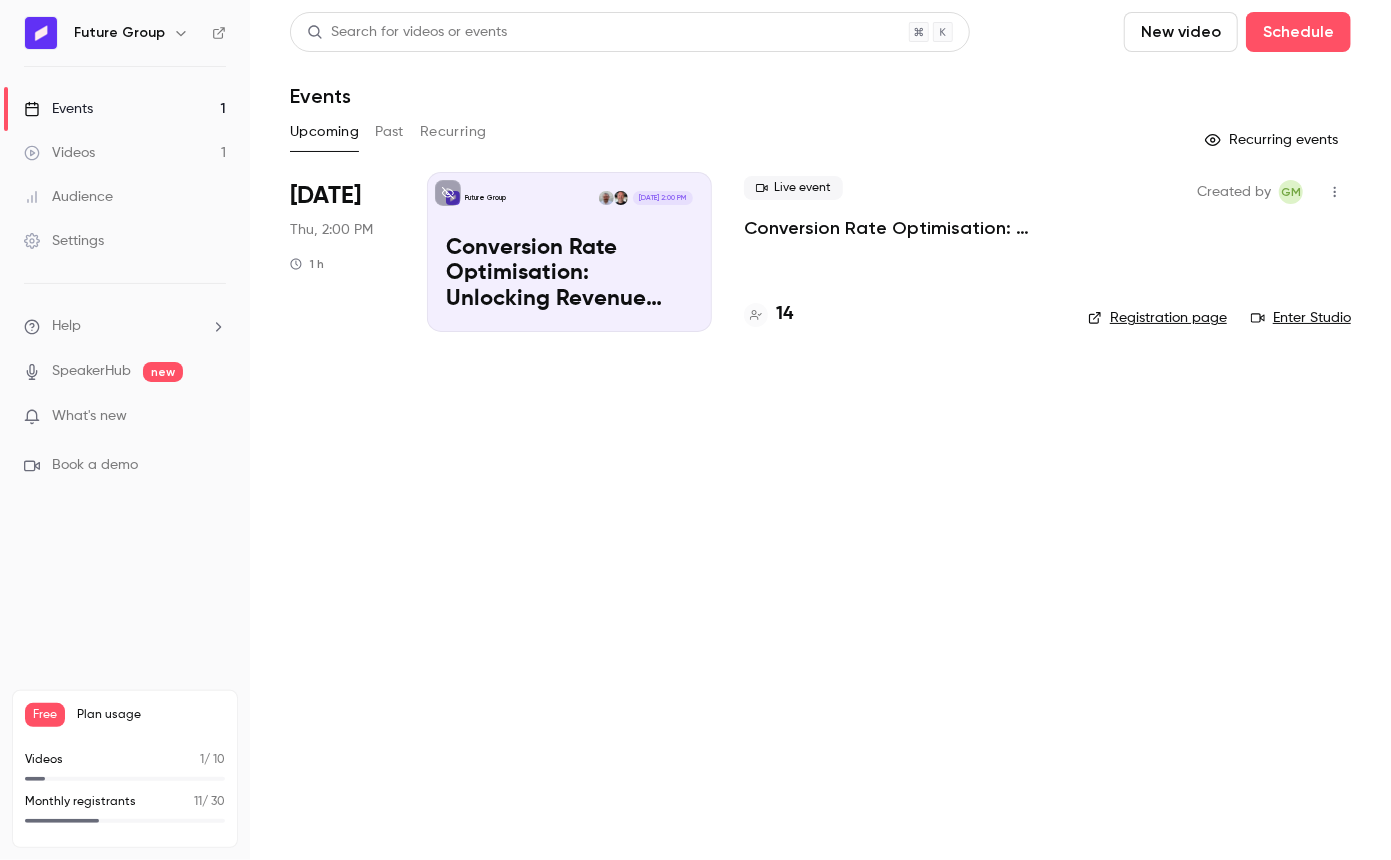 click on "Events" at bounding box center (820, 96) 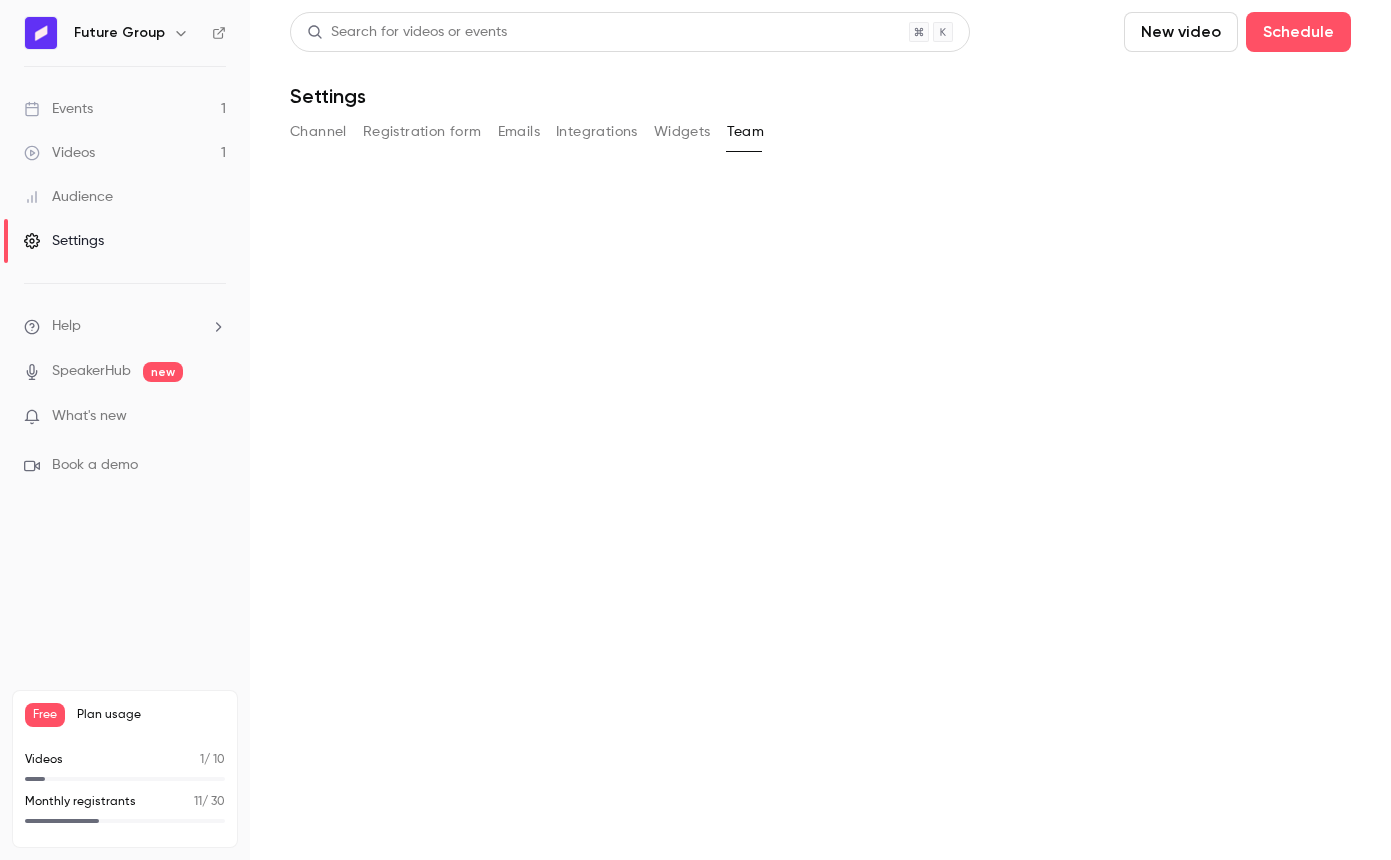 scroll, scrollTop: 0, scrollLeft: 0, axis: both 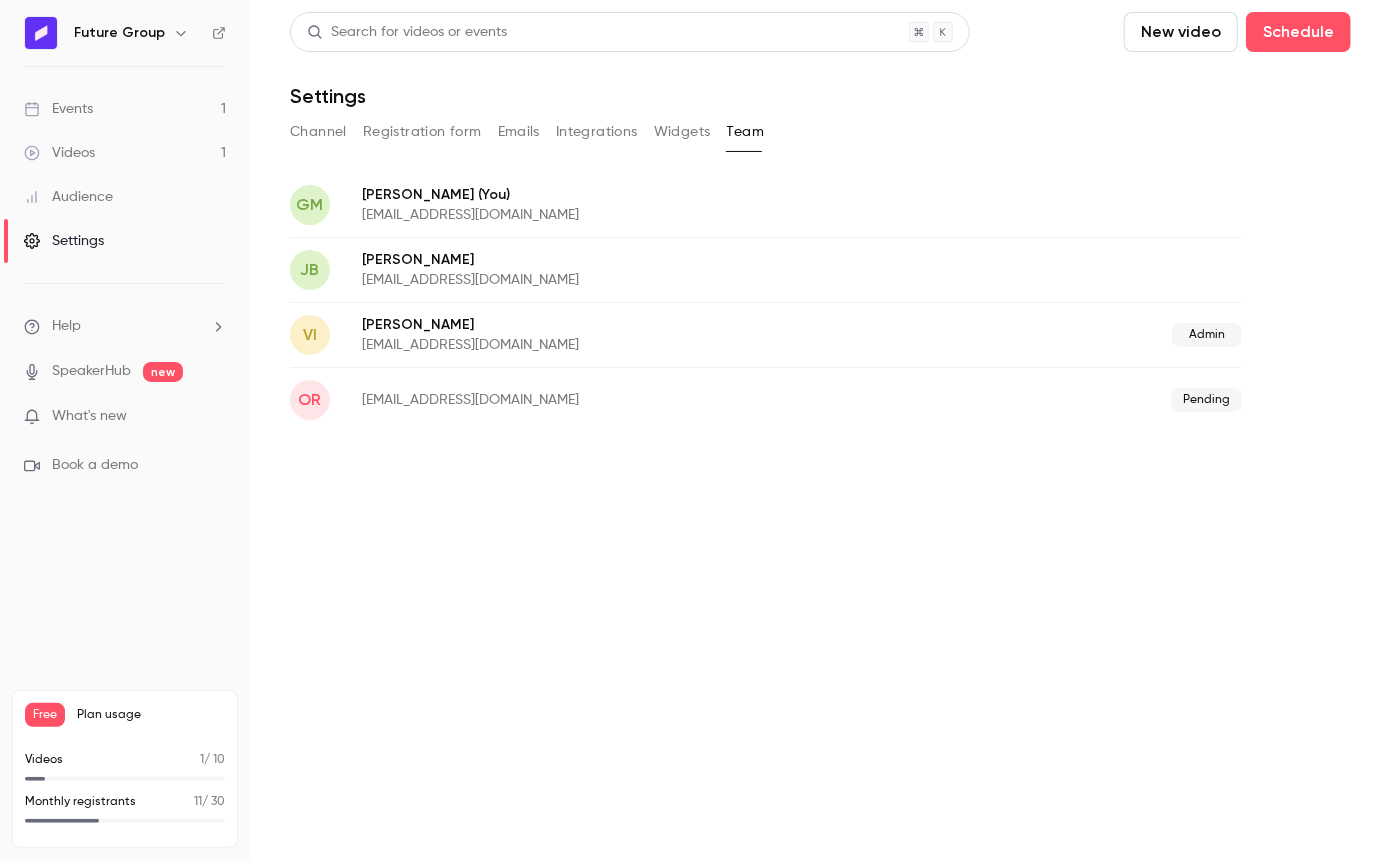 click on "Search for videos or events New video Schedule Settings Channel Registration form Emails Integrations Widgets Team GM [PERSON_NAME]   (You) [EMAIL_ADDRESS][DOMAIN_NAME] [PERSON_NAME] [EMAIL_ADDRESS][DOMAIN_NAME] VI [PERSON_NAME] [EMAIL_ADDRESS][DOMAIN_NAME] Admin or [EMAIL_ADDRESS][DOMAIN_NAME] Pending" at bounding box center [820, 430] 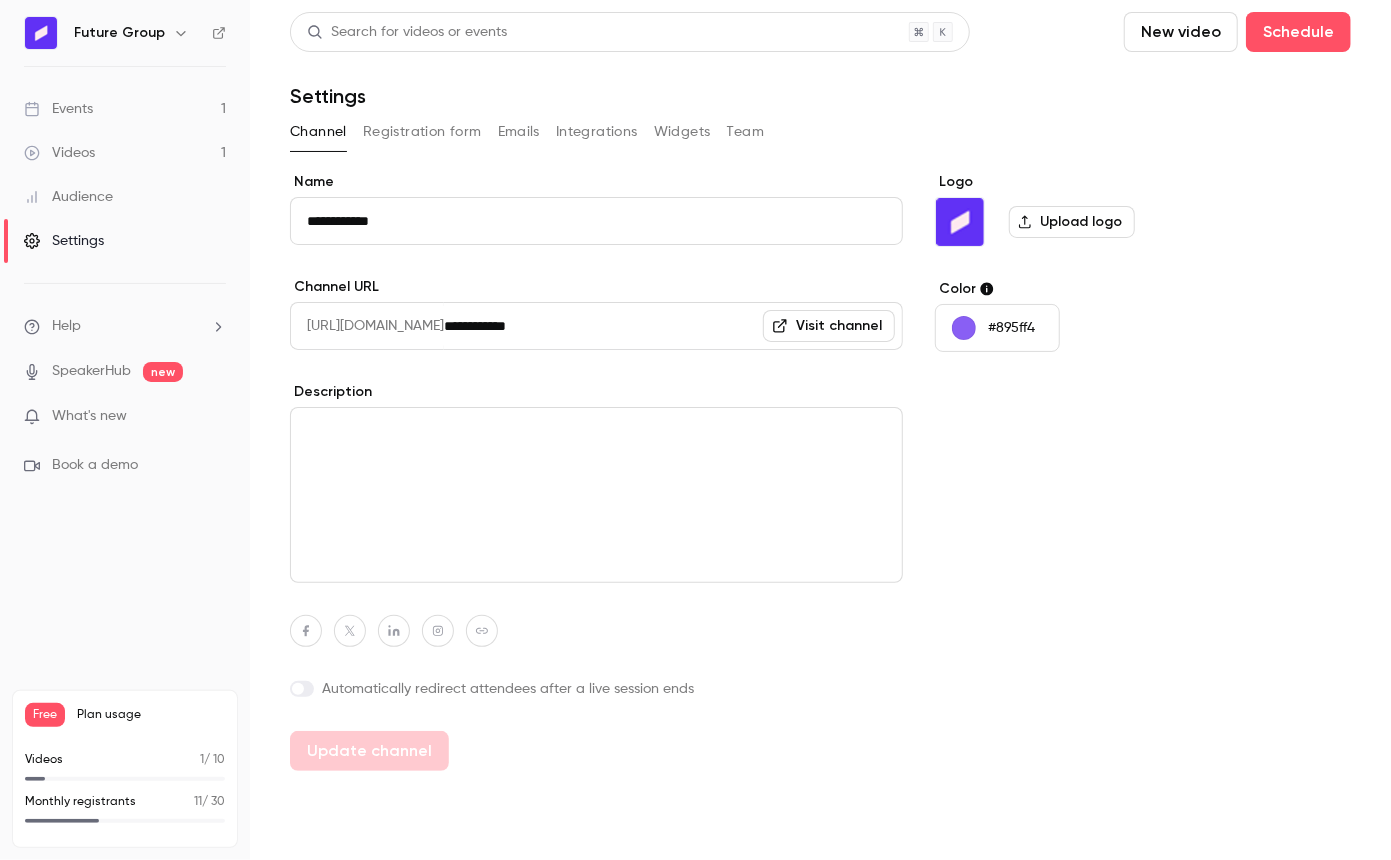 click on "Events 1" at bounding box center (125, 109) 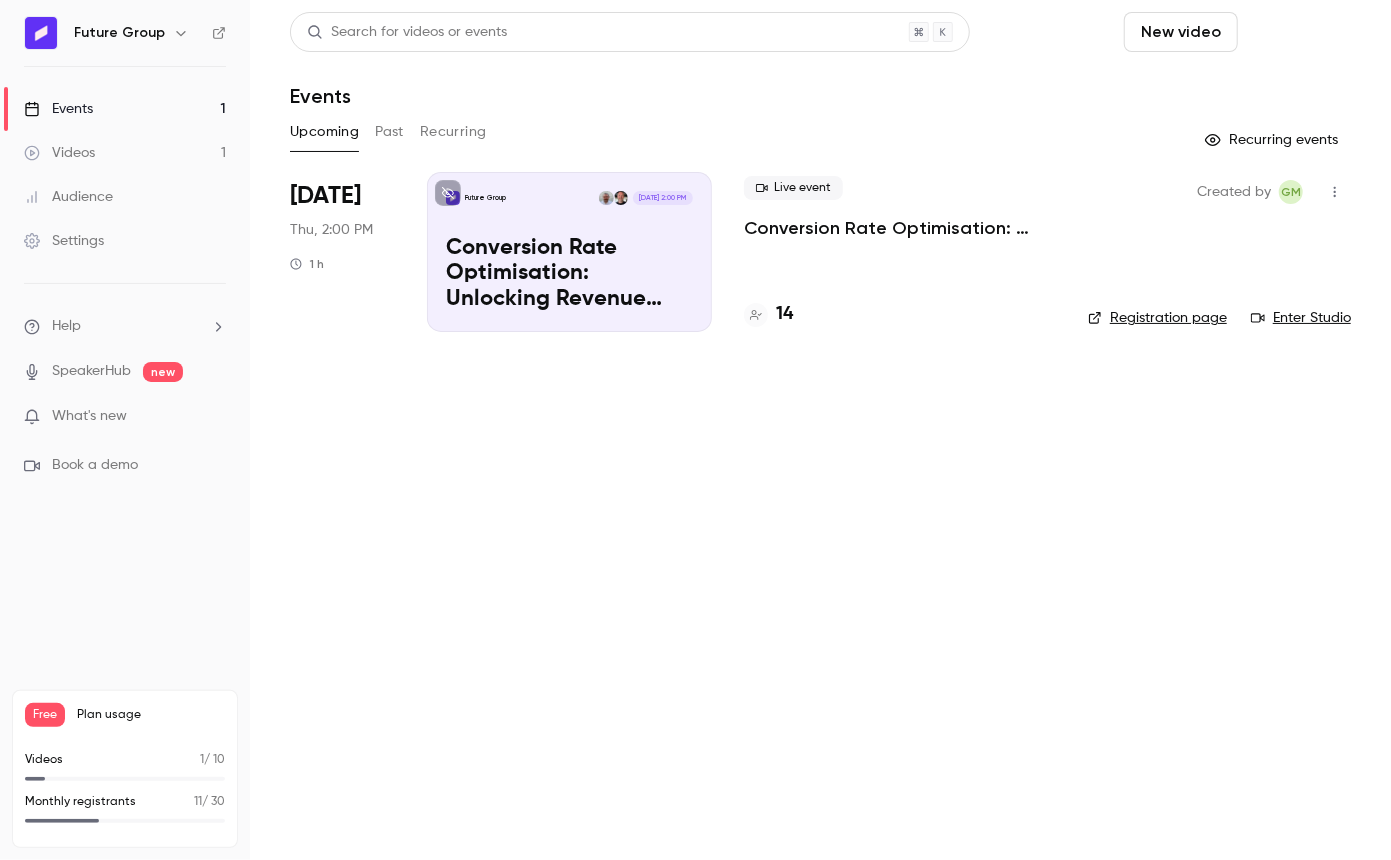 click on "Schedule" at bounding box center (1298, 32) 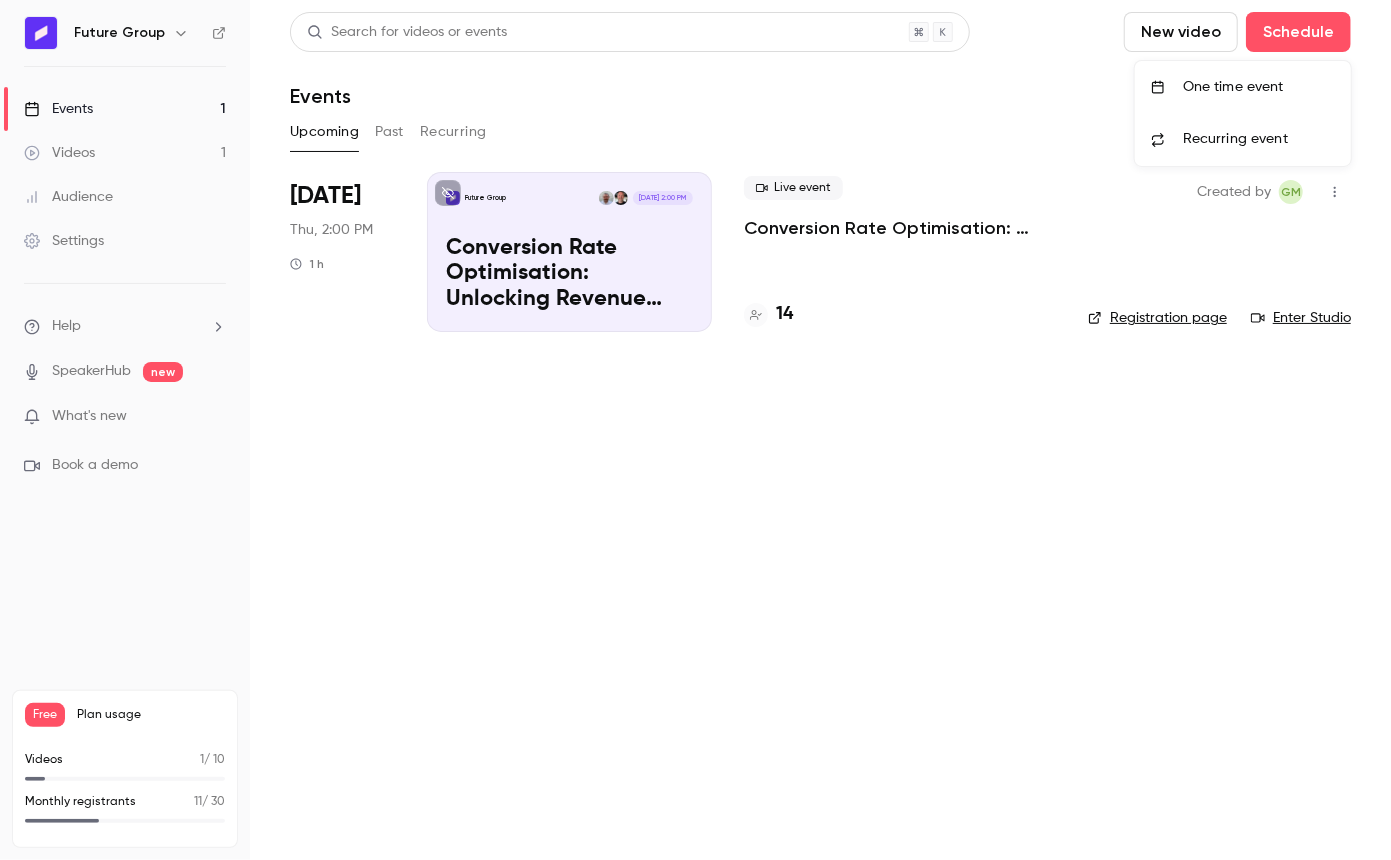 click on "One time event" at bounding box center (1259, 87) 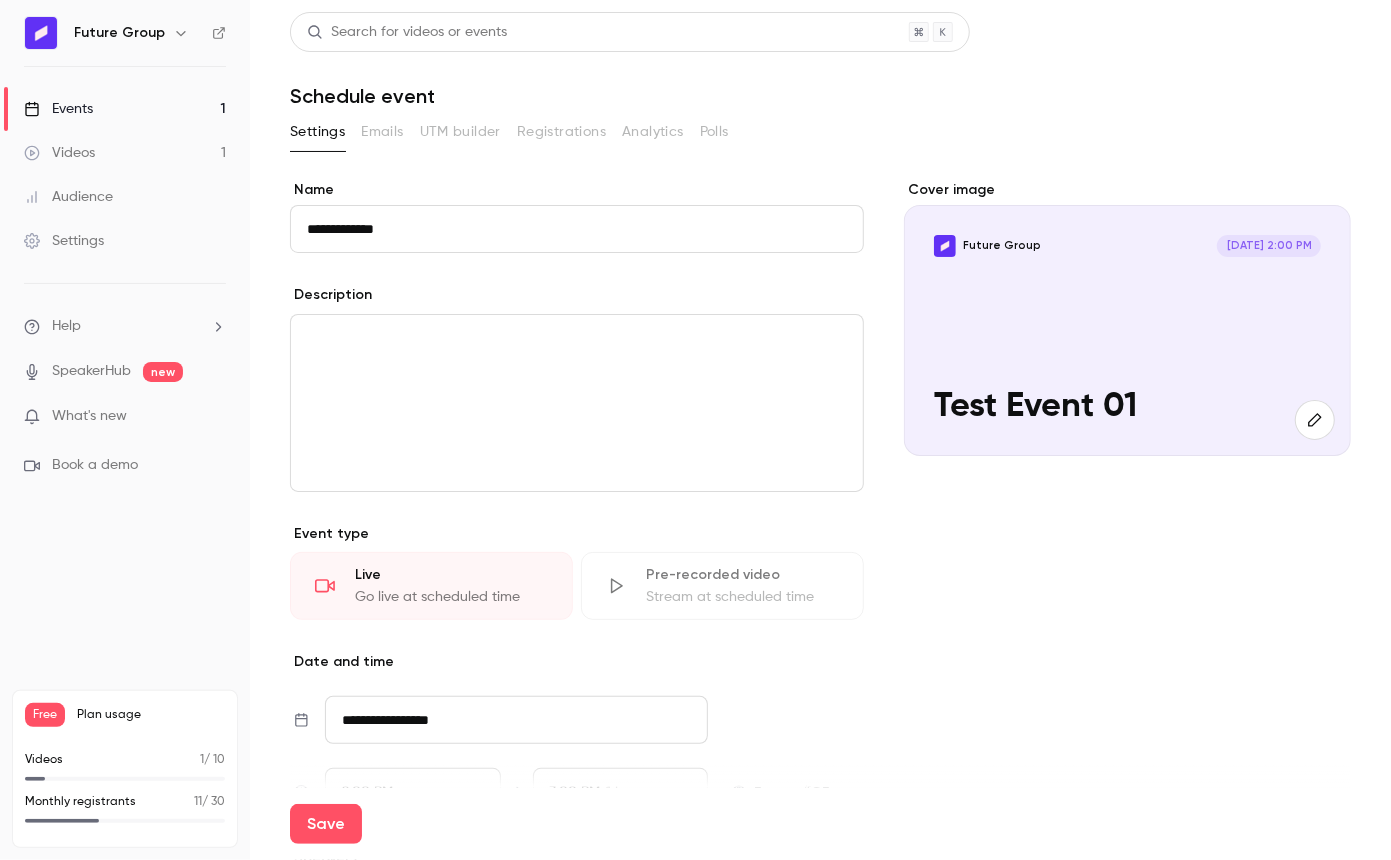 type on "**********" 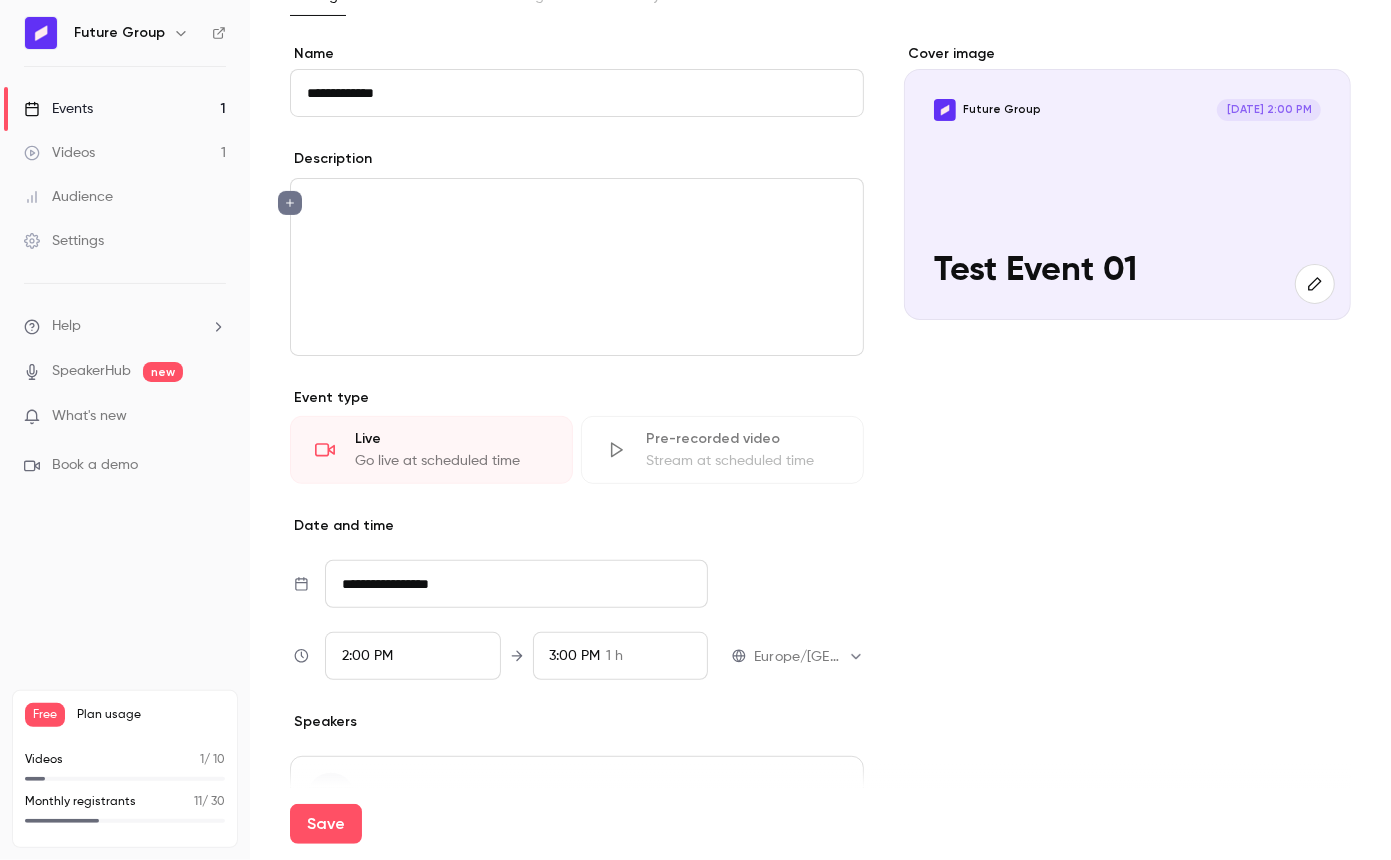 scroll, scrollTop: 272, scrollLeft: 0, axis: vertical 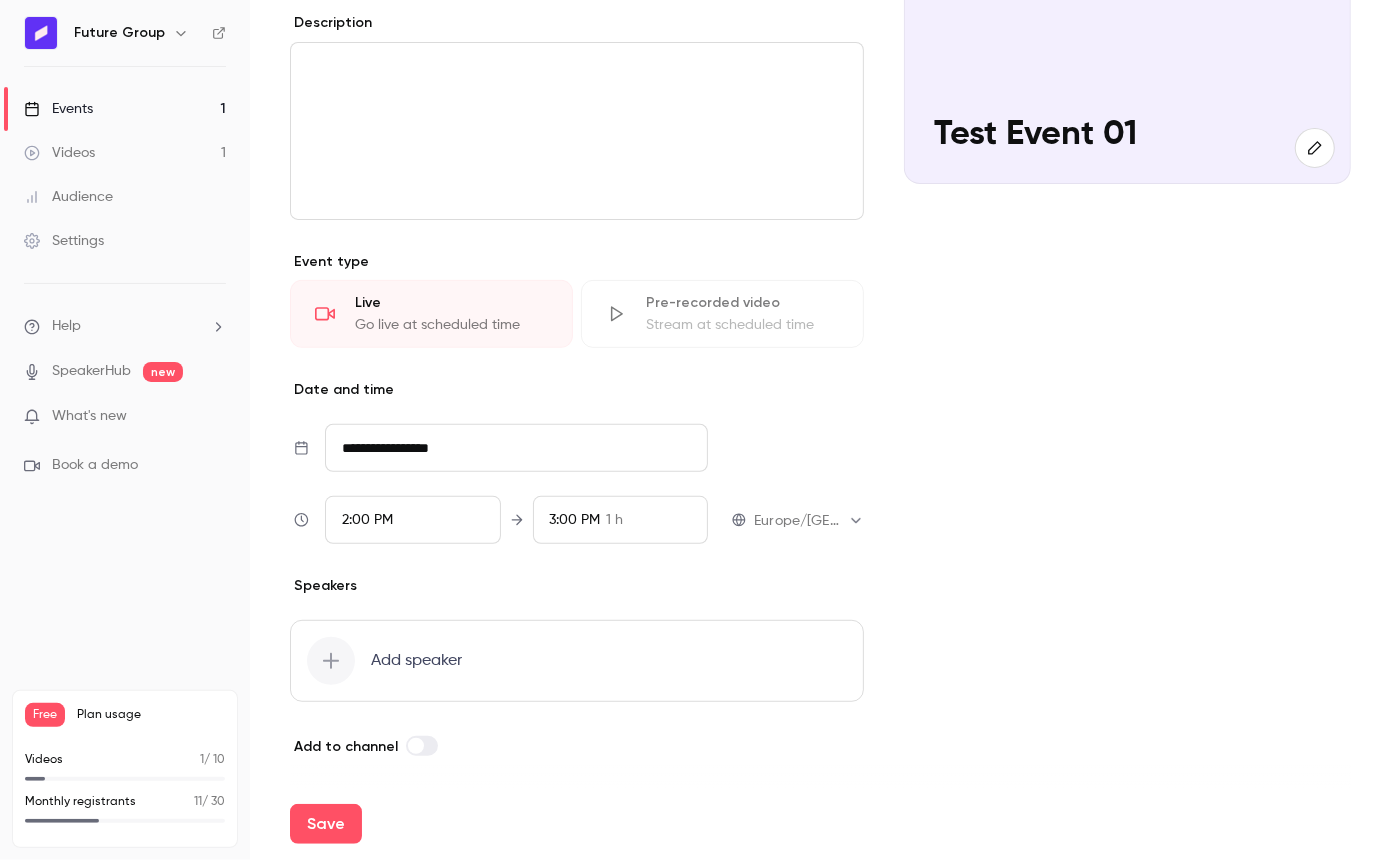 click on "2:00 PM" at bounding box center (413, 520) 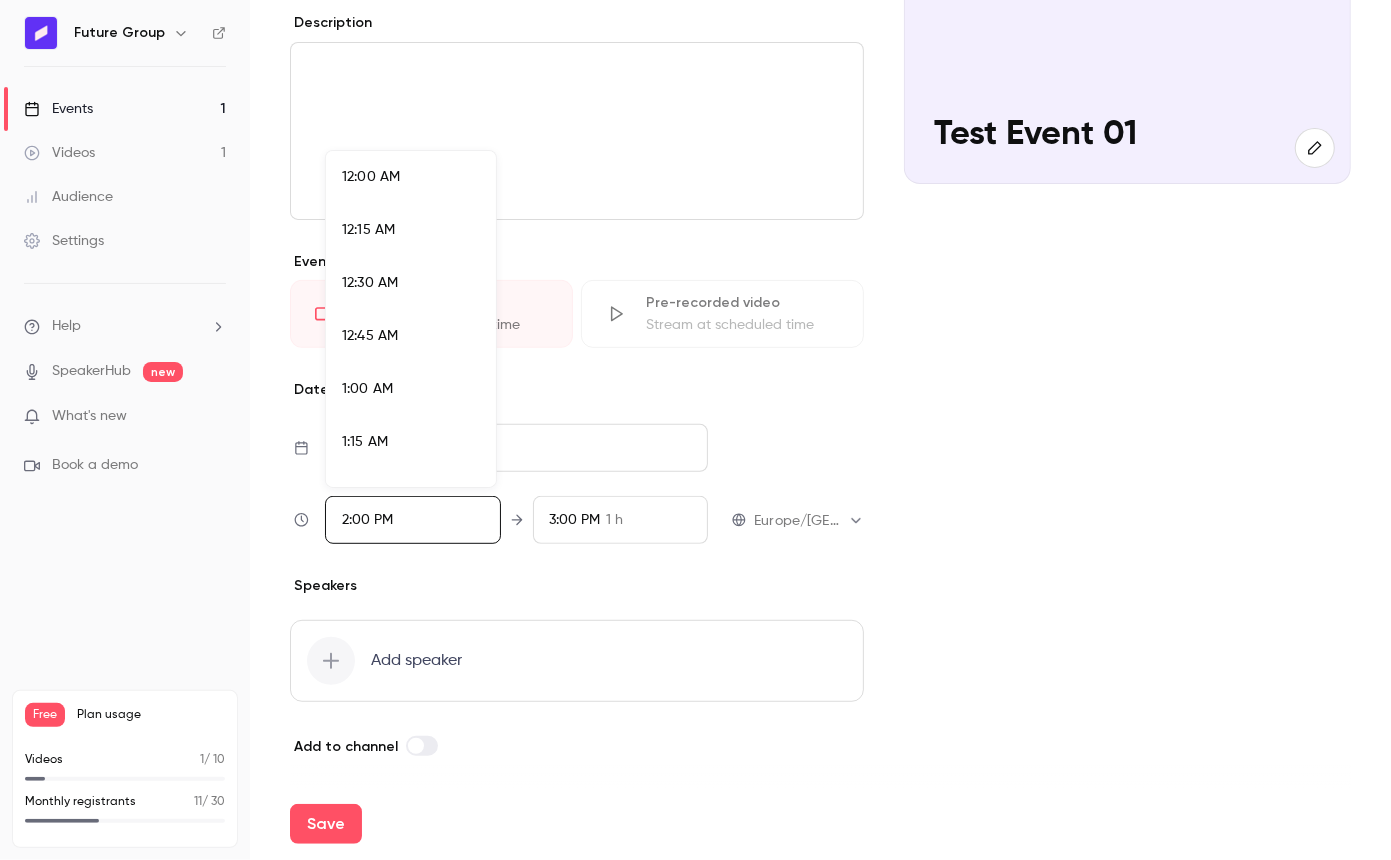 scroll, scrollTop: 2826, scrollLeft: 0, axis: vertical 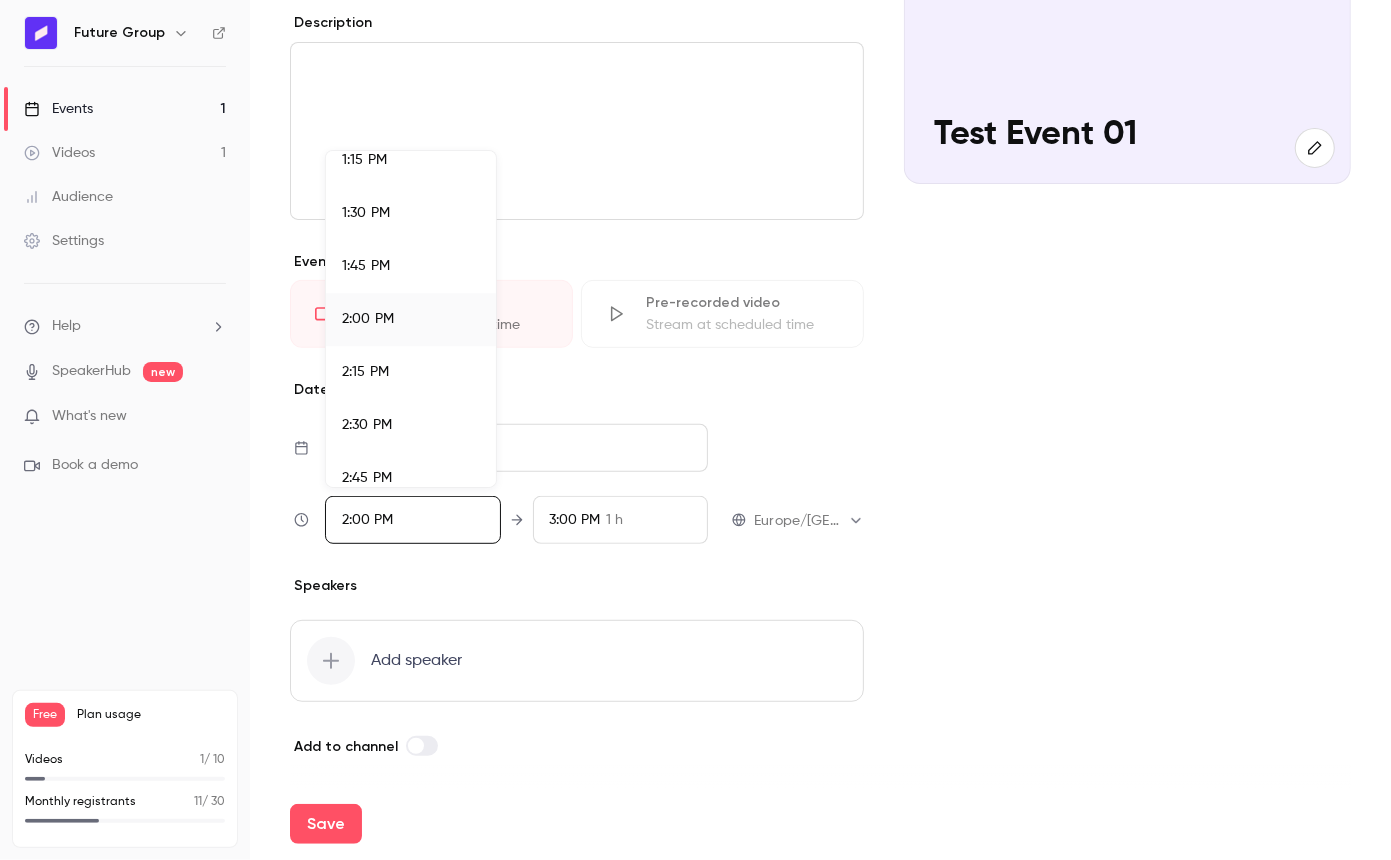 click on "2:15 PM" at bounding box center (411, 372) 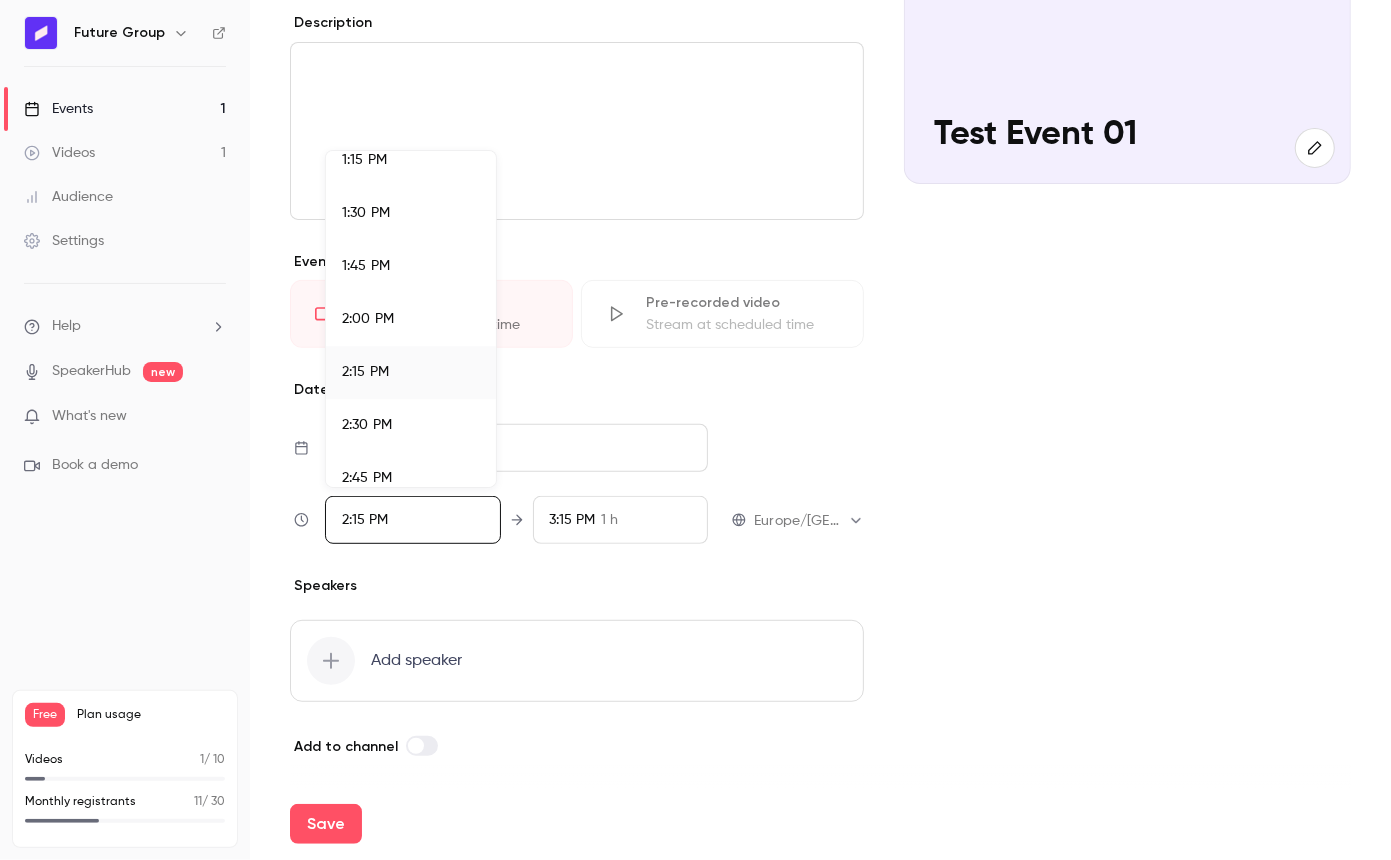 click on "2:15 PM" at bounding box center (411, 372) 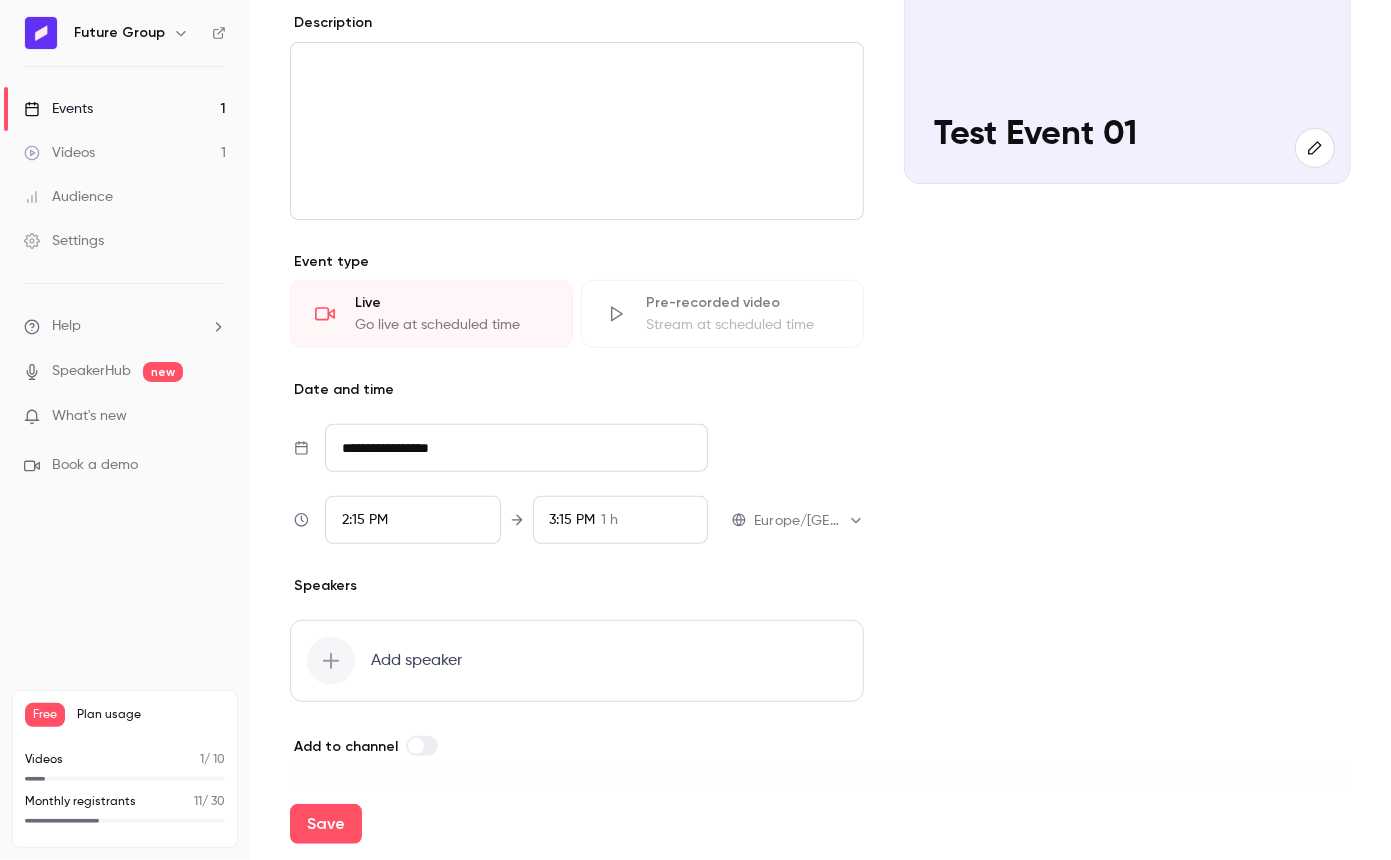 click on "Add speaker" at bounding box center [577, 661] 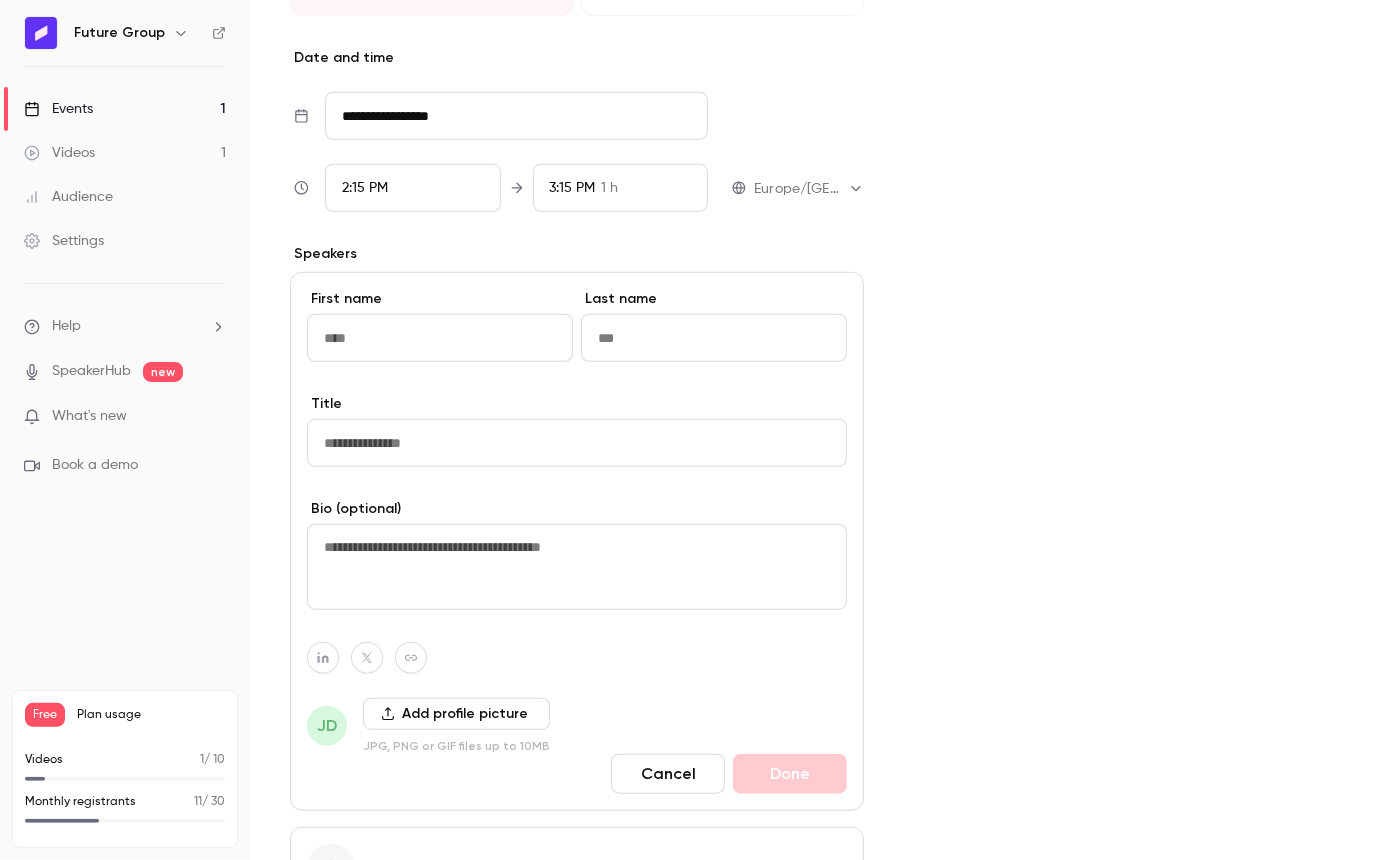 scroll, scrollTop: 810, scrollLeft: 0, axis: vertical 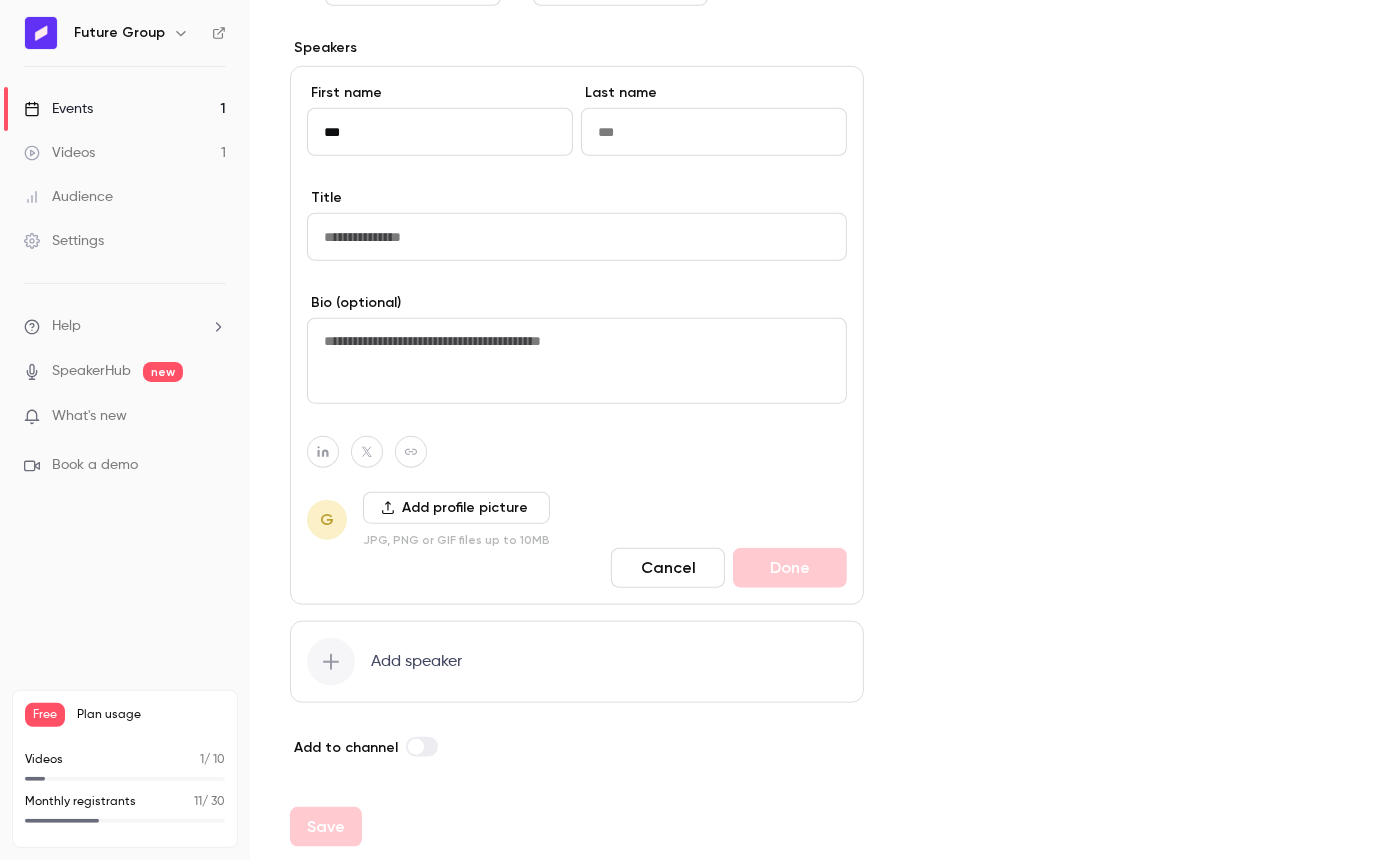 type on "****" 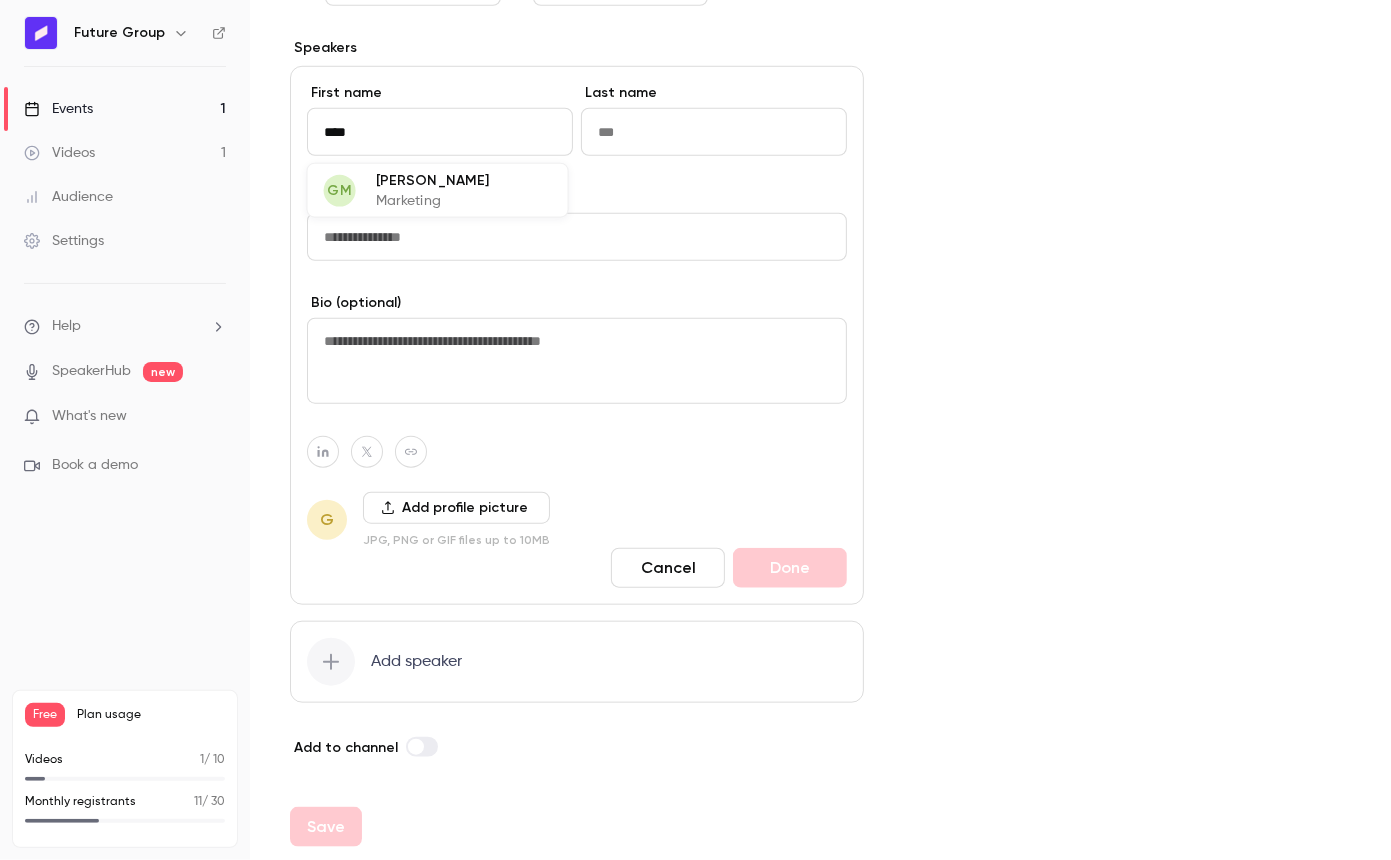 click on "GM Gabi Miller Marketing" at bounding box center [438, 190] 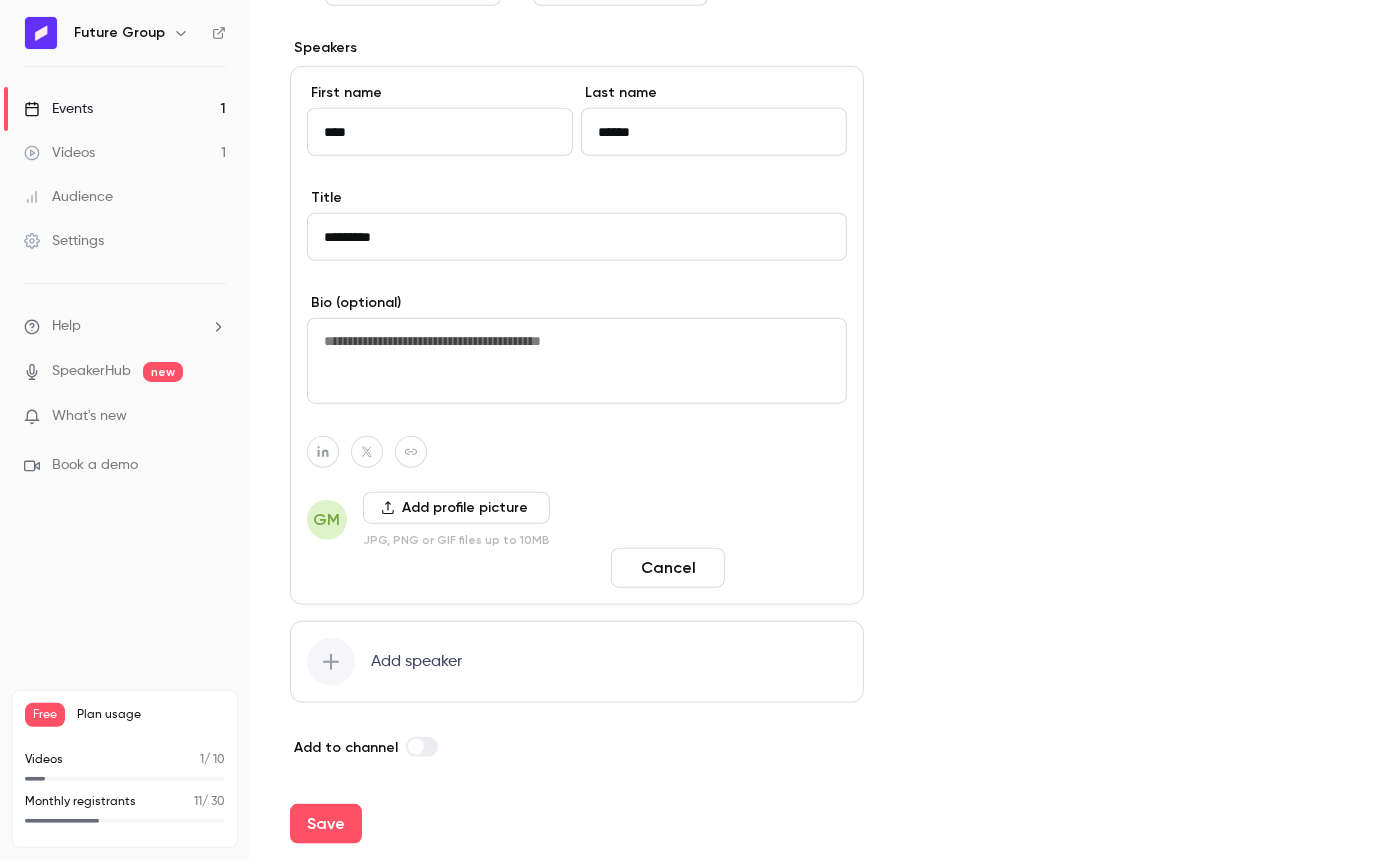 type on "****" 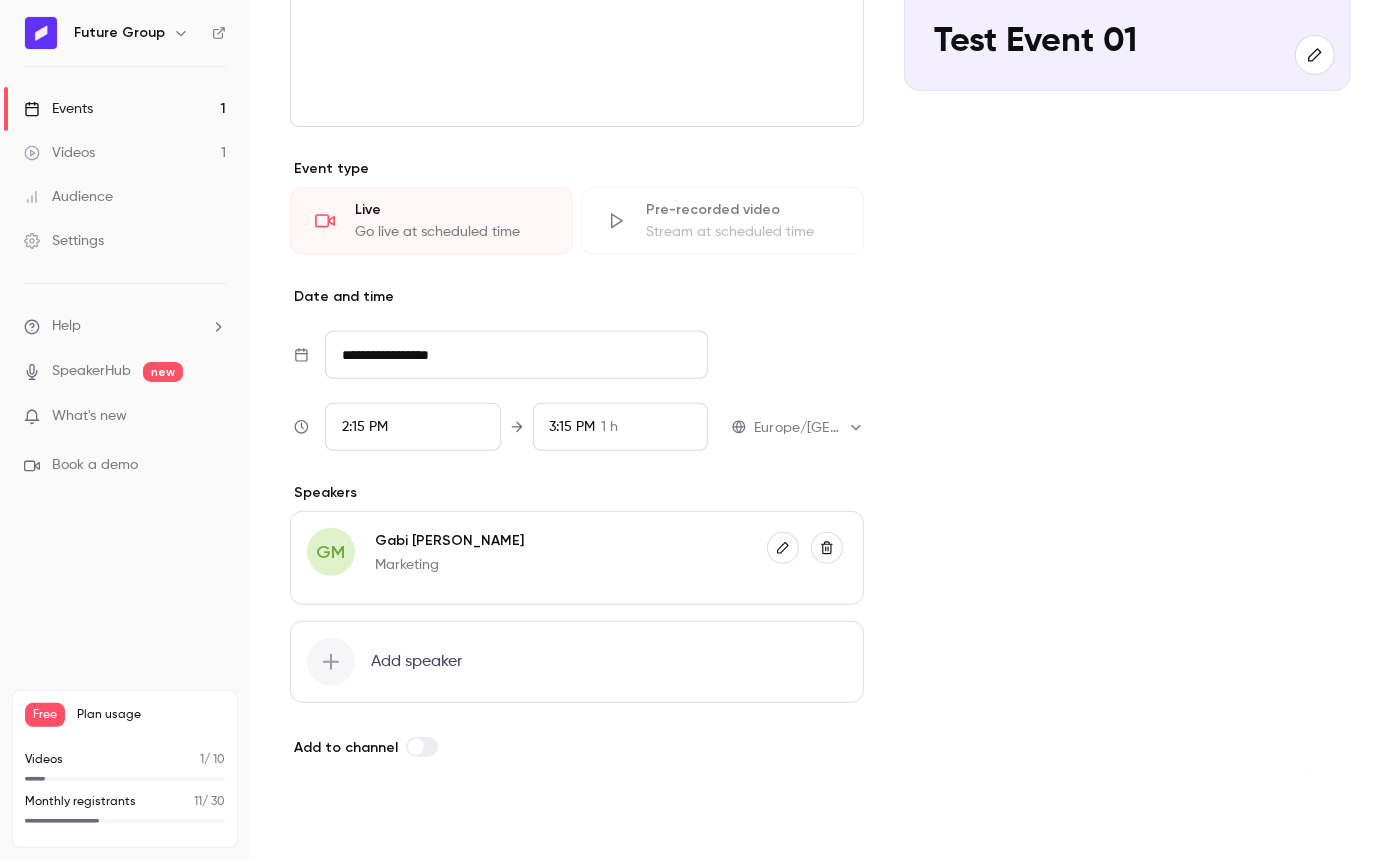 click on "Save" at bounding box center (326, 824) 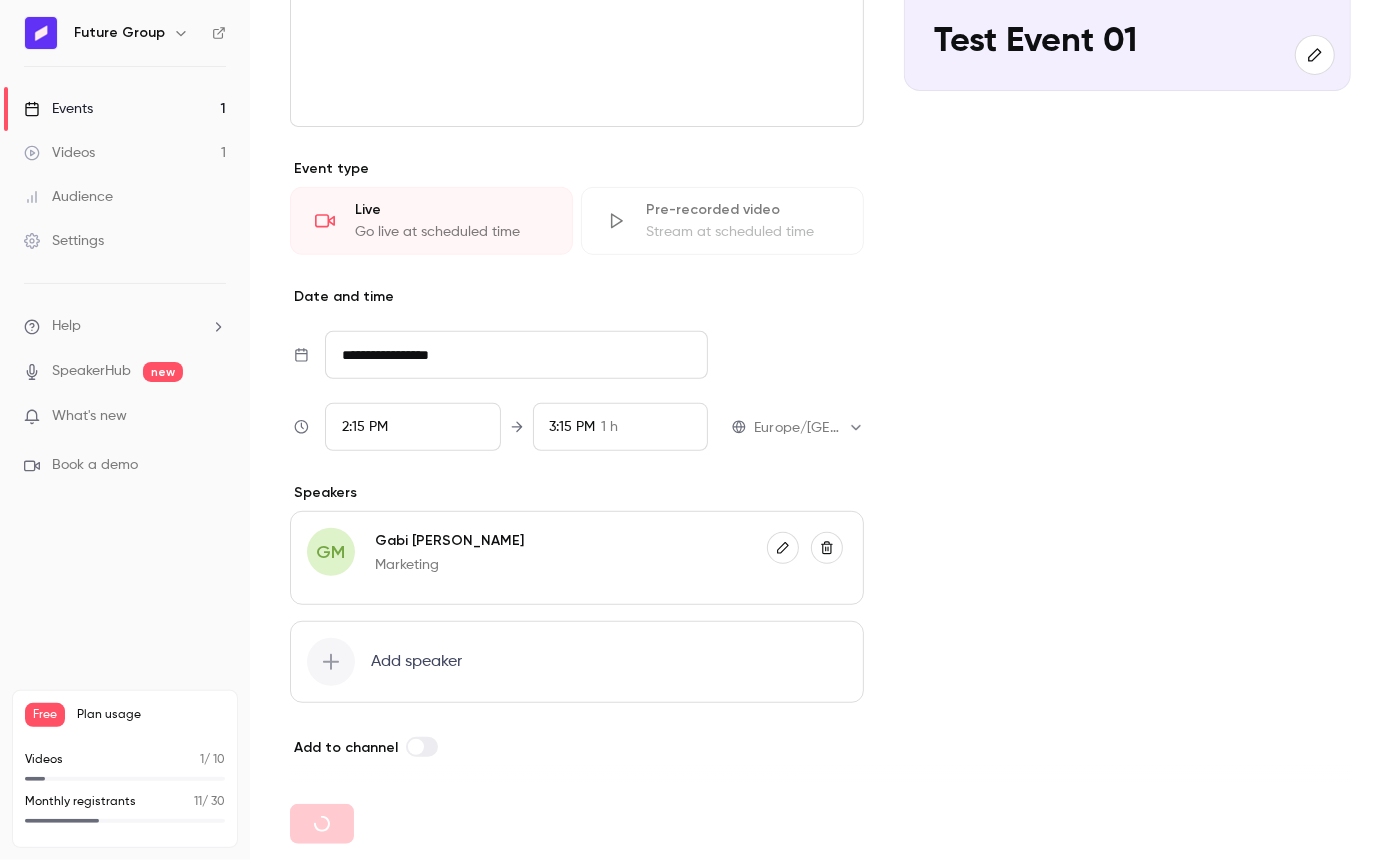 scroll, scrollTop: 0, scrollLeft: 0, axis: both 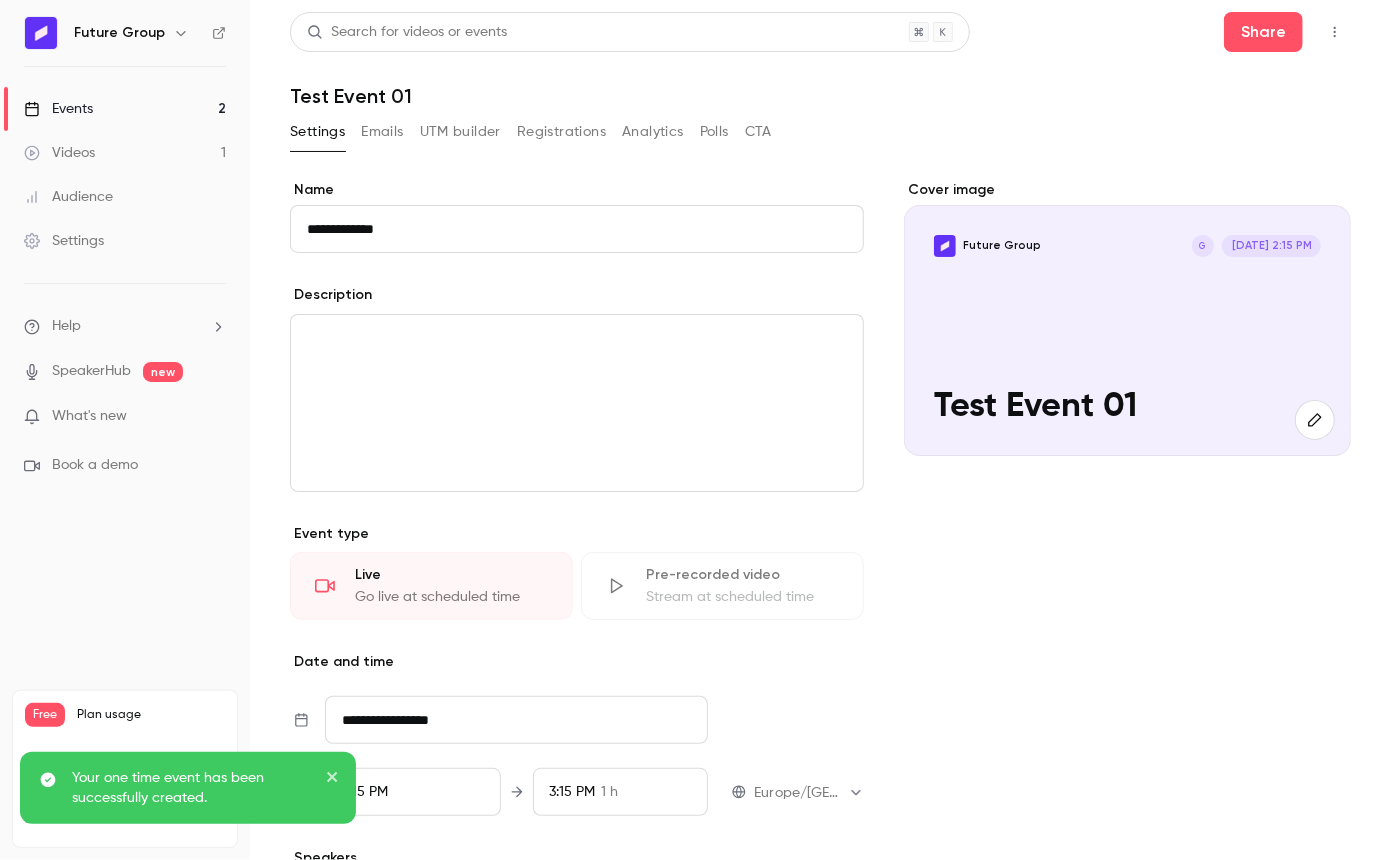 click on "Registrations" at bounding box center (561, 132) 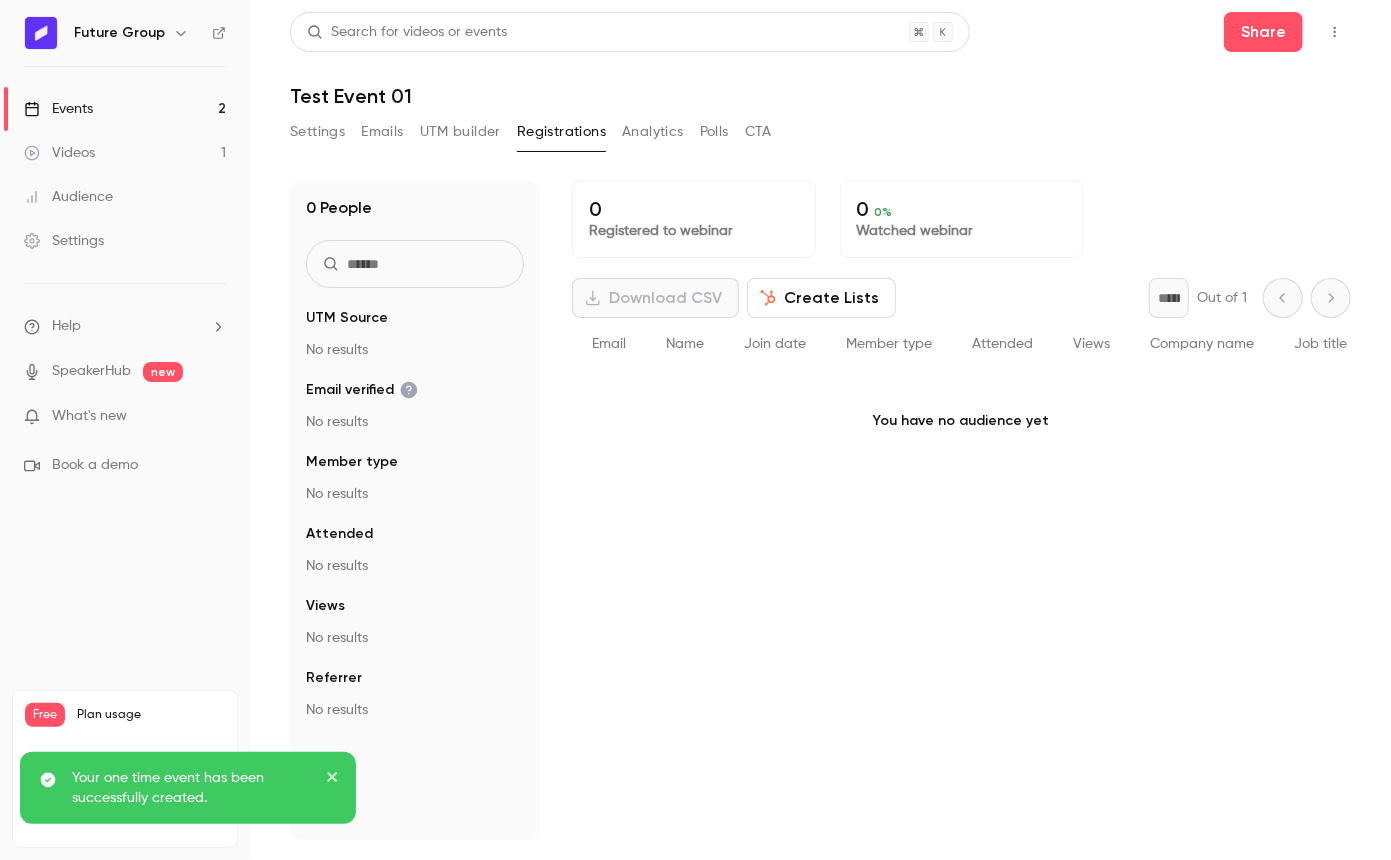 click on "Settings" at bounding box center (317, 132) 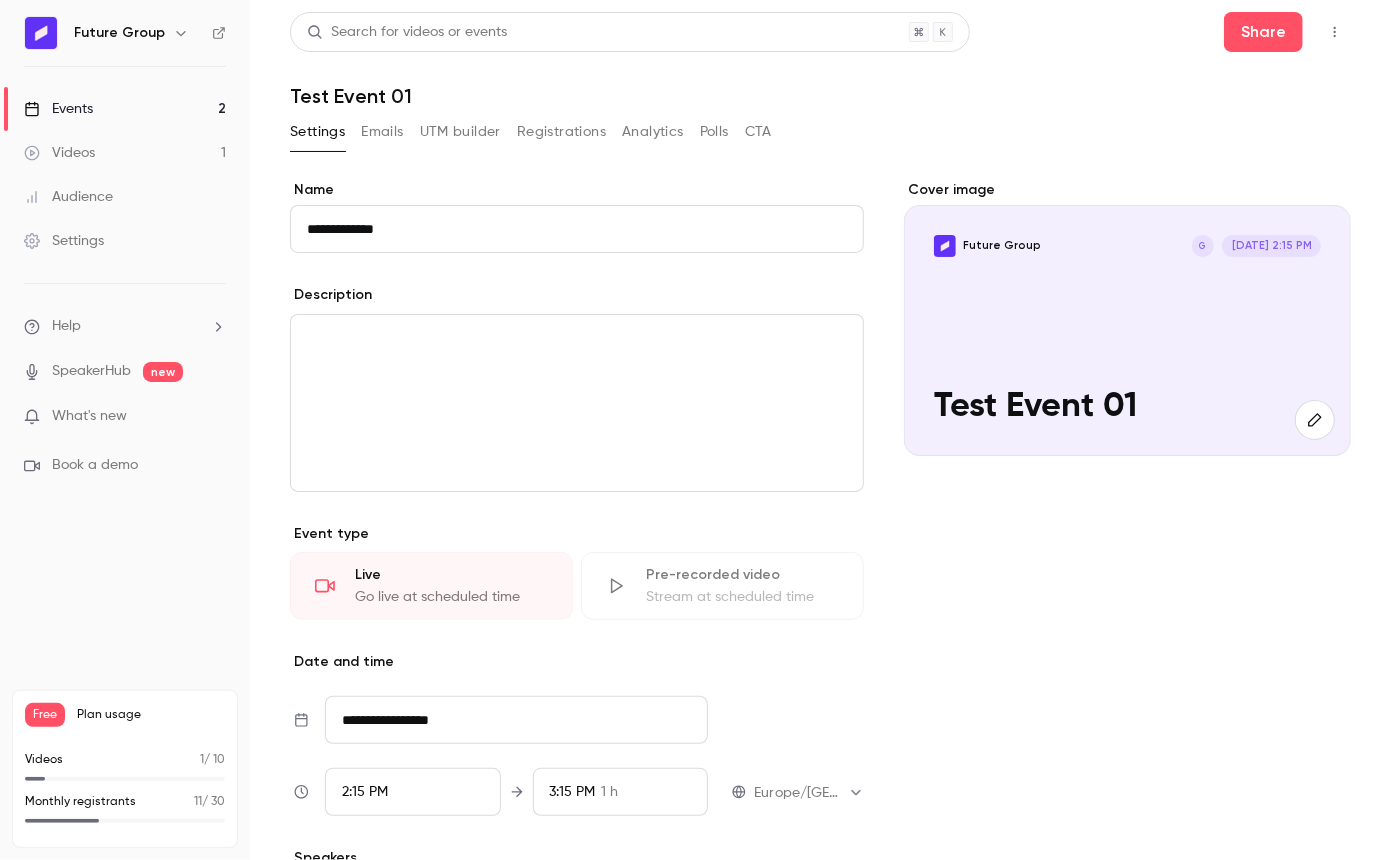 click on "Settings Emails UTM builder Registrations Analytics Polls CTA" at bounding box center [531, 132] 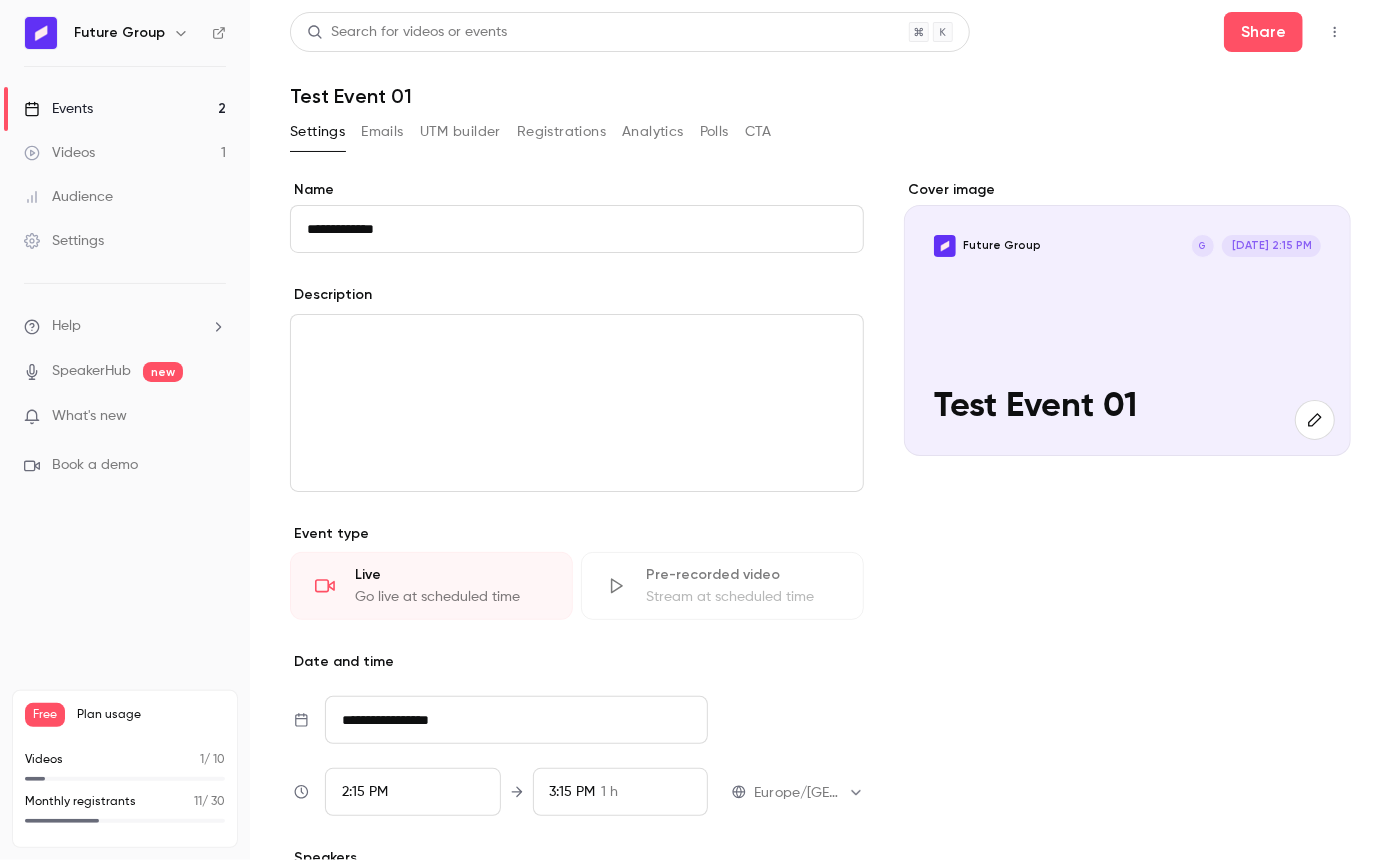 click on "Registrations" at bounding box center [561, 132] 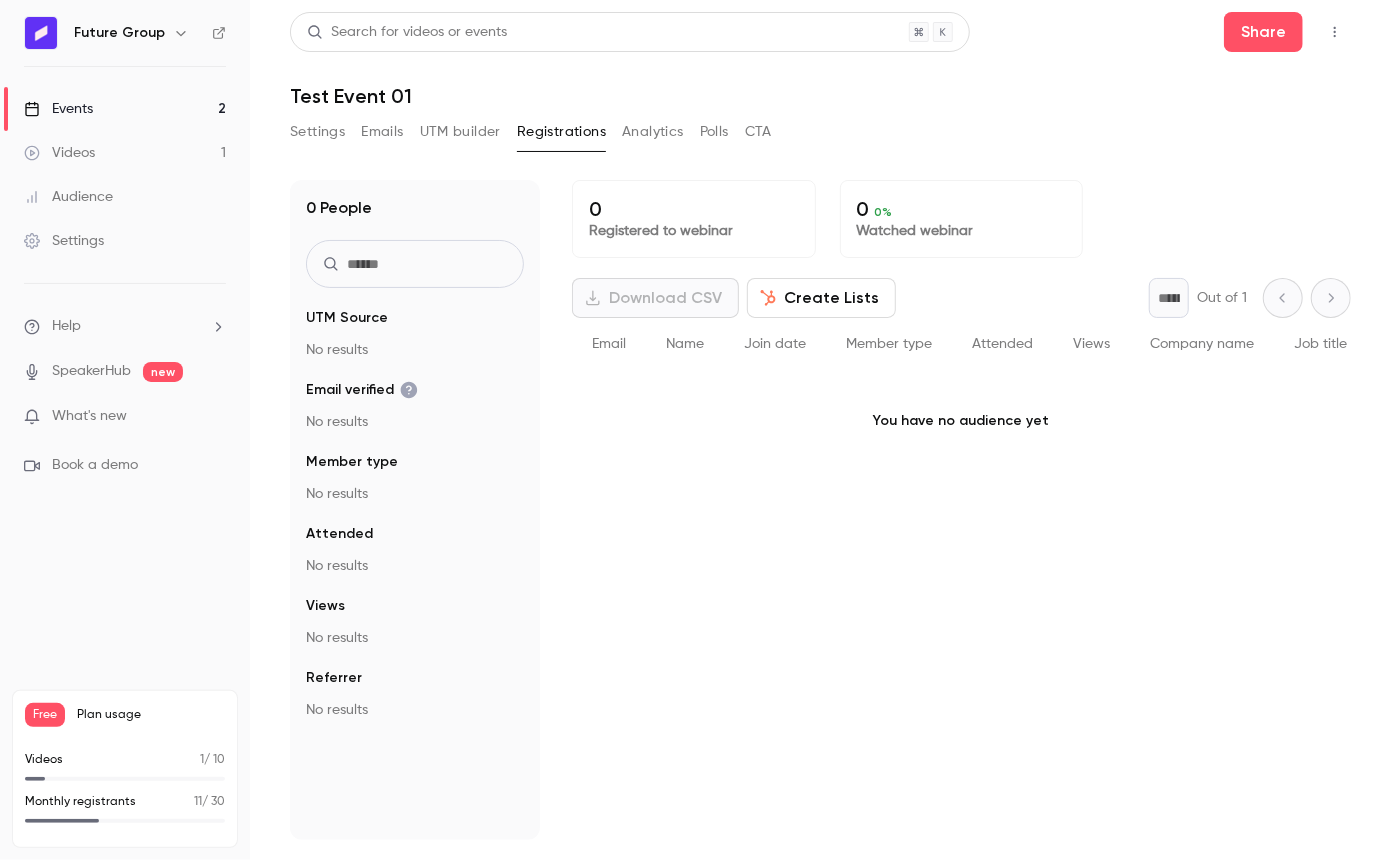 click on "Settings" at bounding box center [317, 132] 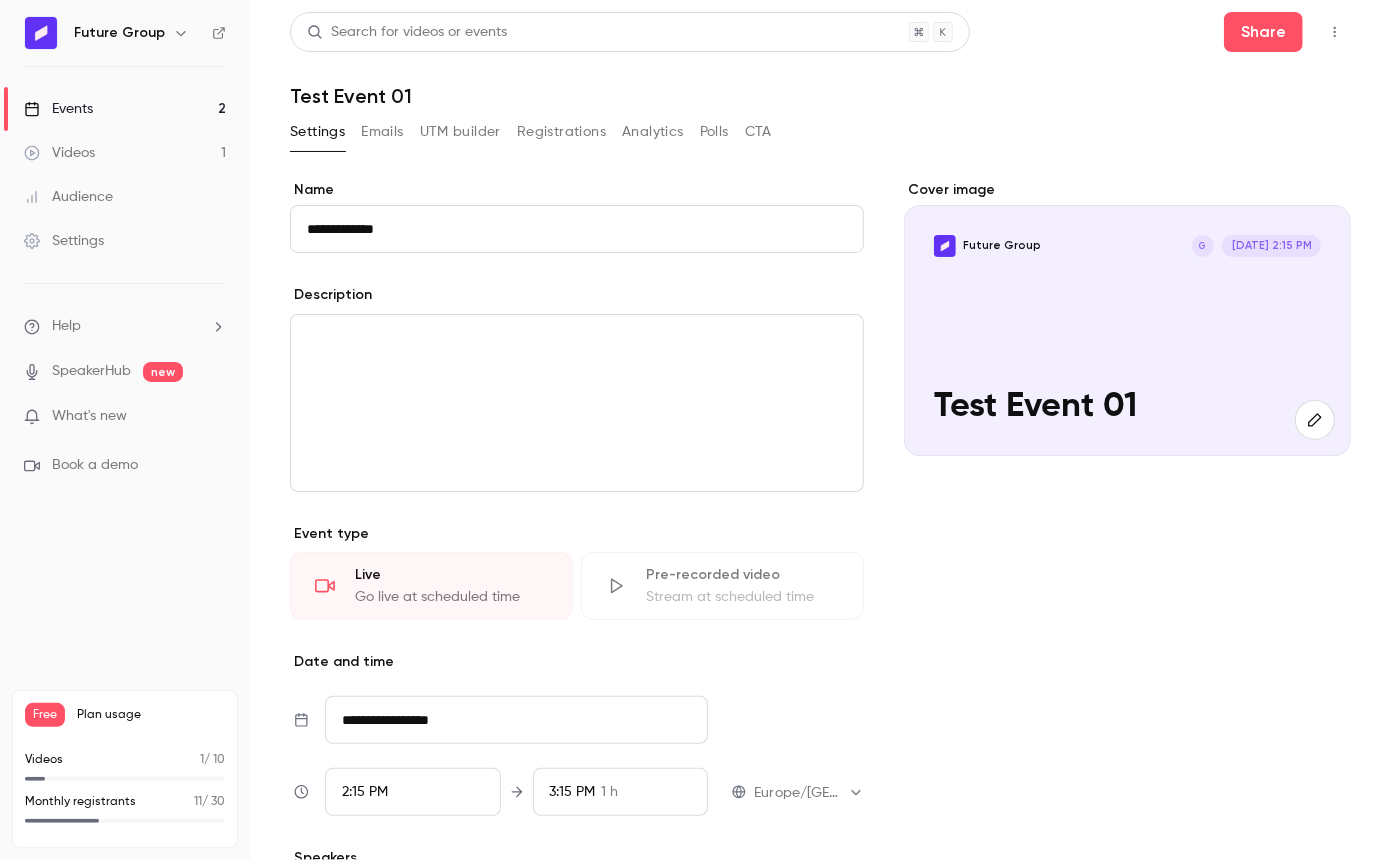 click on "Registrations" at bounding box center [561, 132] 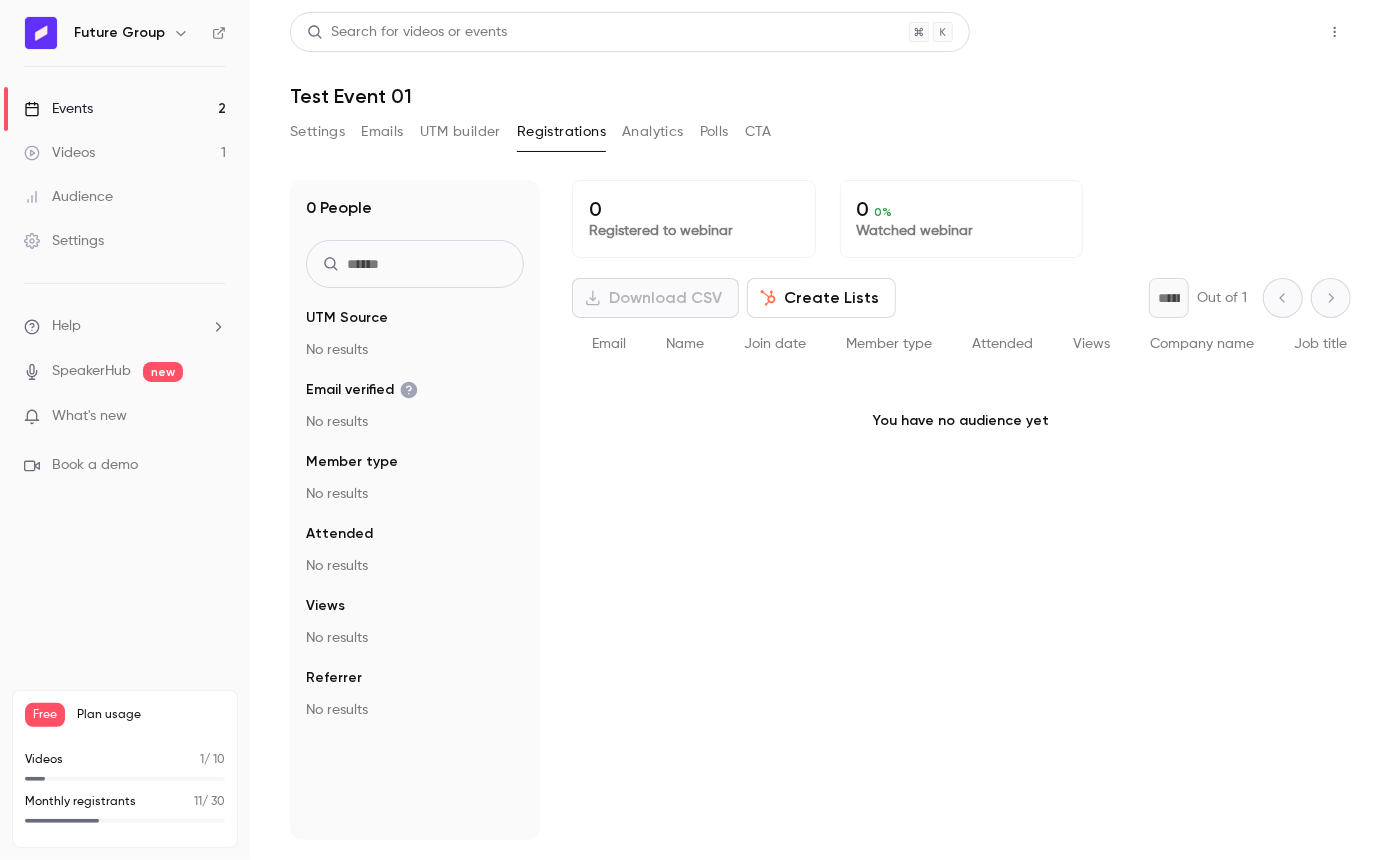 click on "Share" at bounding box center (1263, 32) 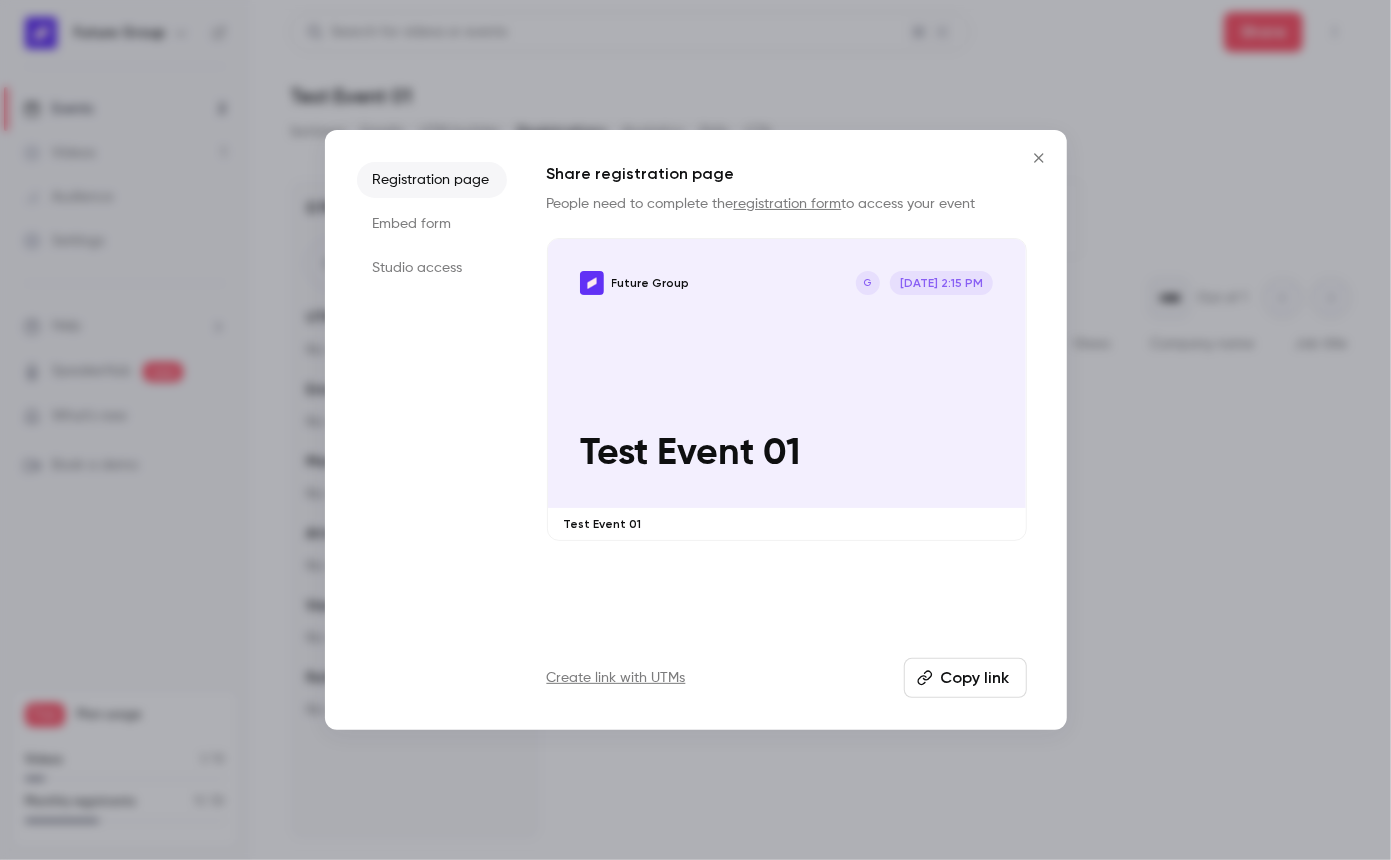 click 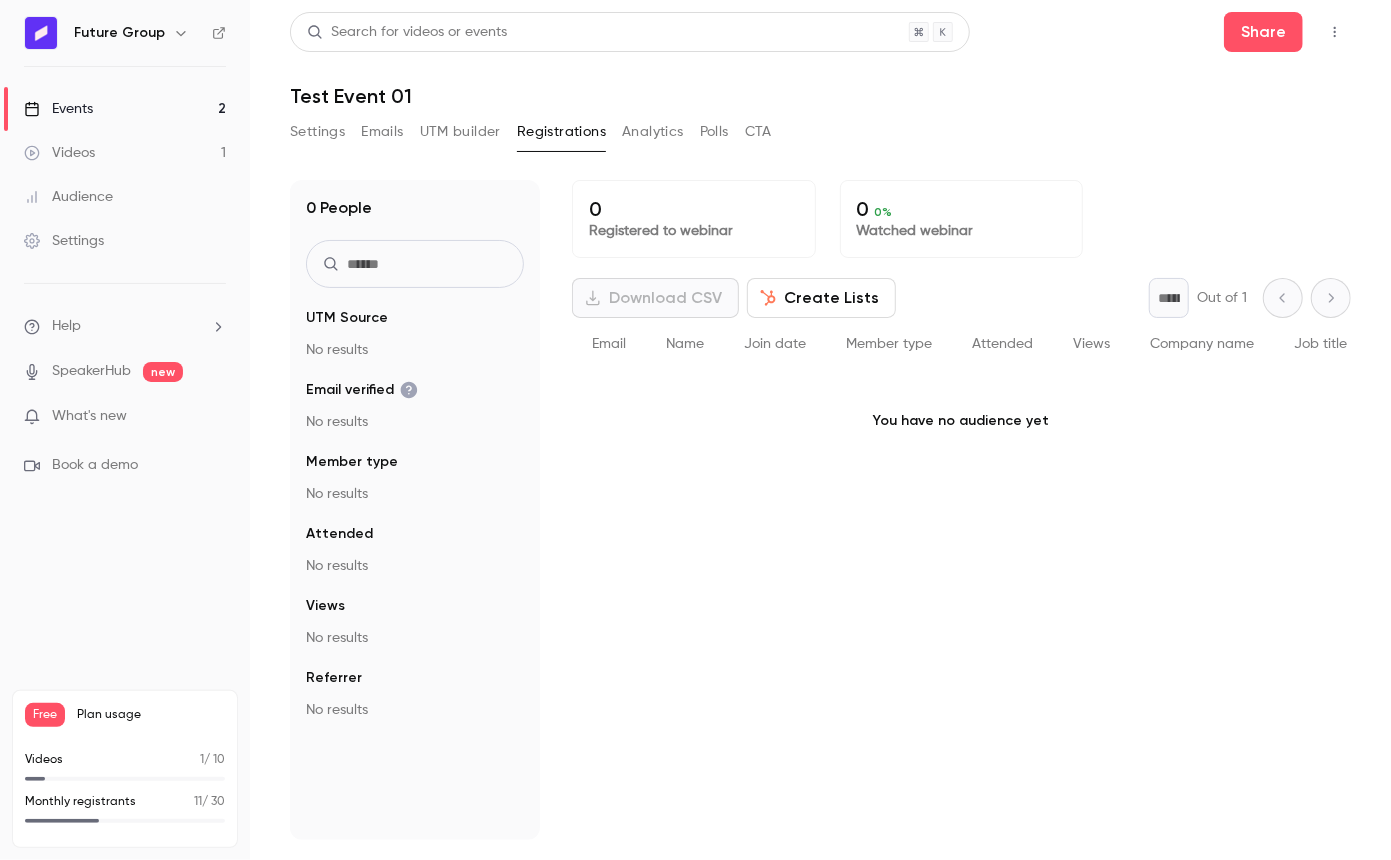 click on "Search for videos or events Share" at bounding box center (820, 32) 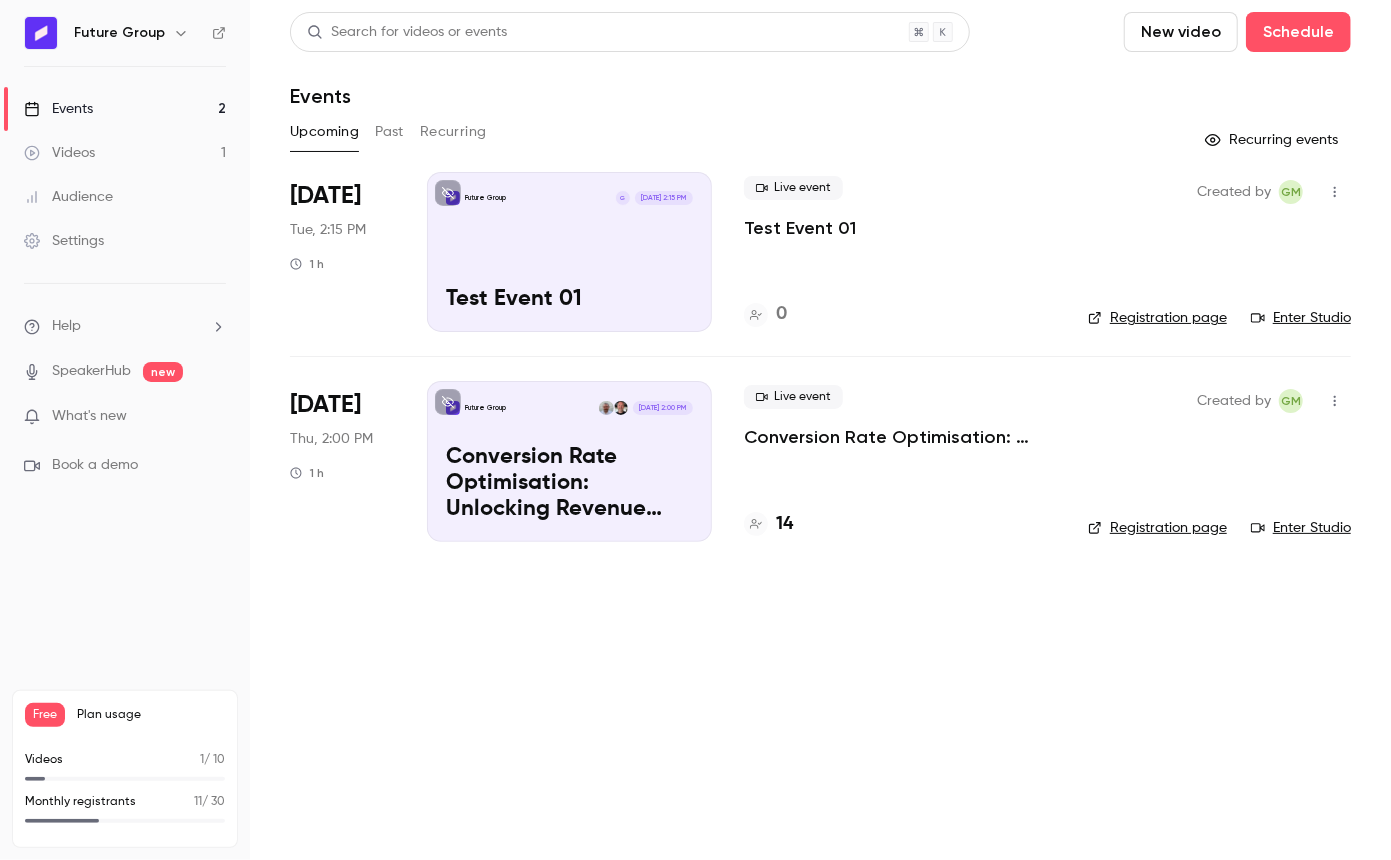 click on "Enter Studio" at bounding box center [1301, 318] 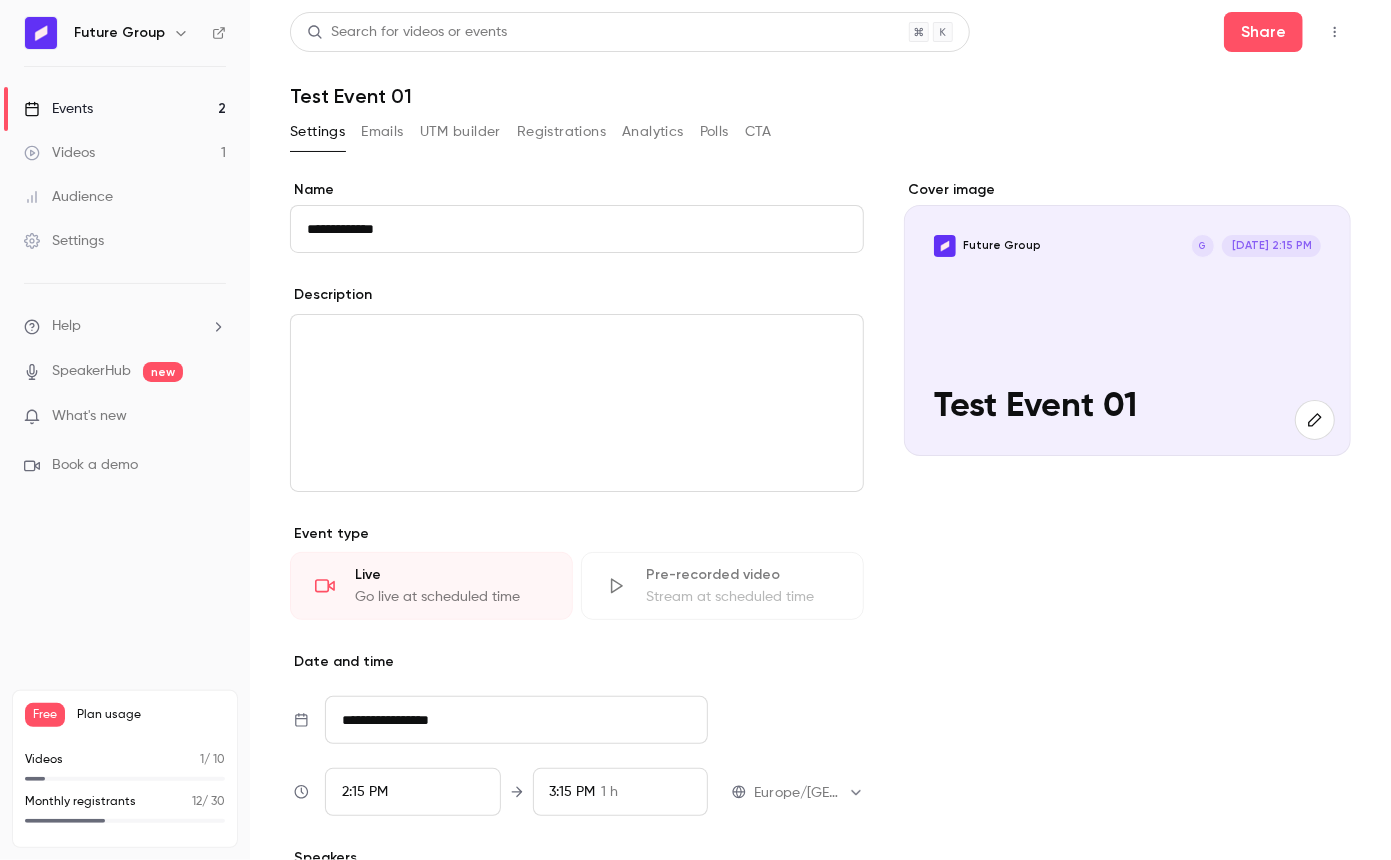 click on "Registrations" at bounding box center (561, 132) 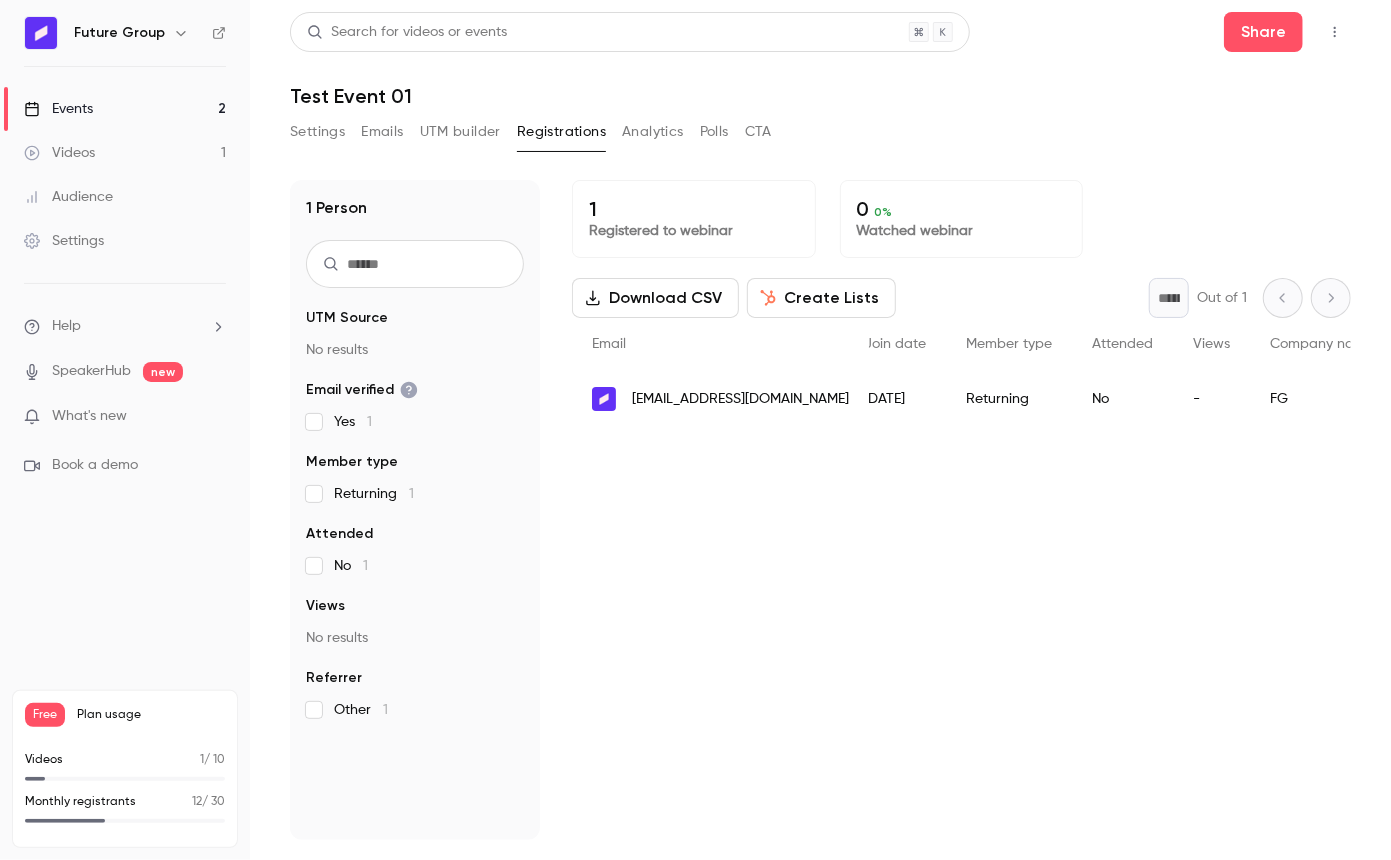 scroll, scrollTop: 0, scrollLeft: 0, axis: both 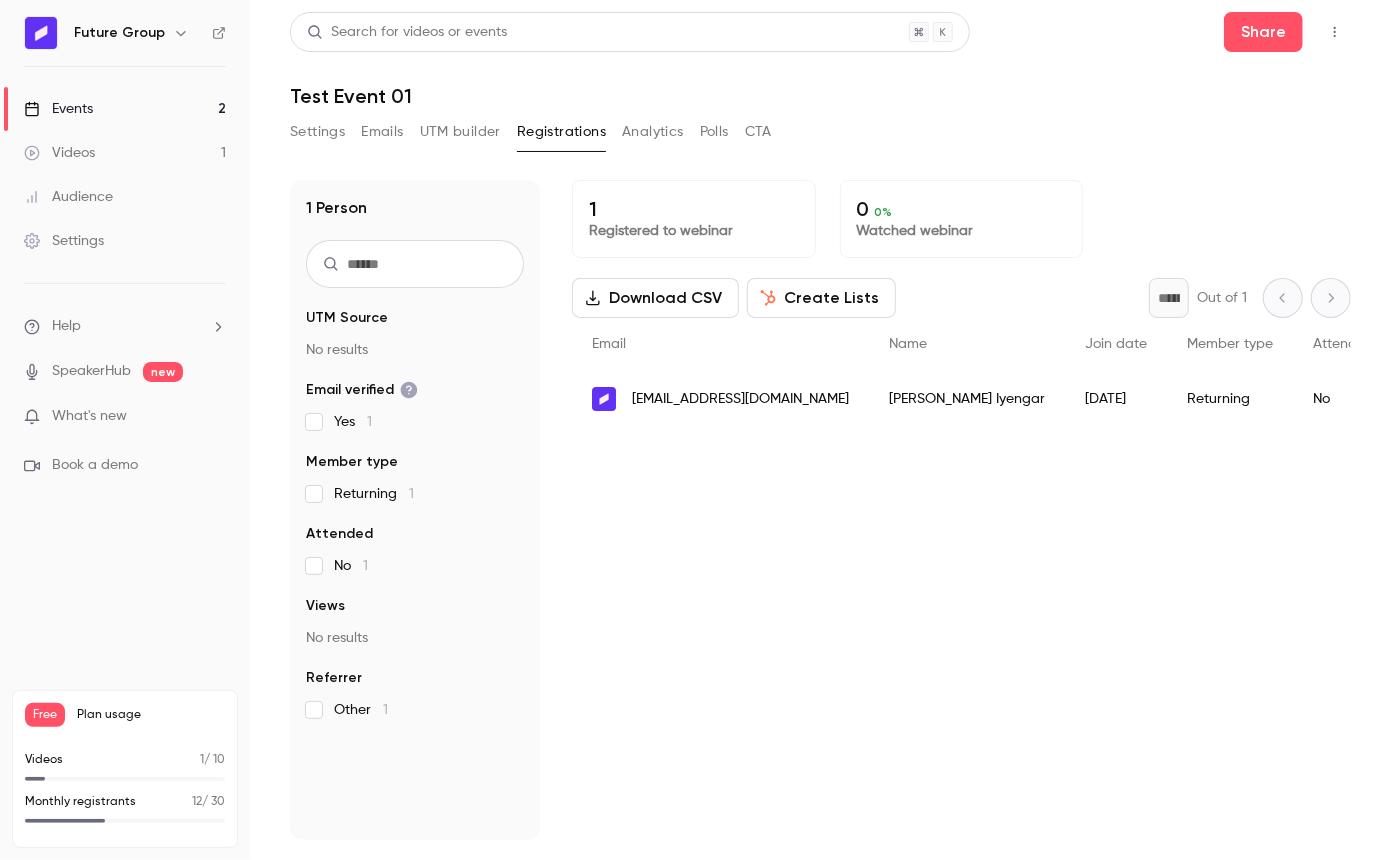drag, startPoint x: 432, startPoint y: 147, endPoint x: 324, endPoint y: 133, distance: 108.903625 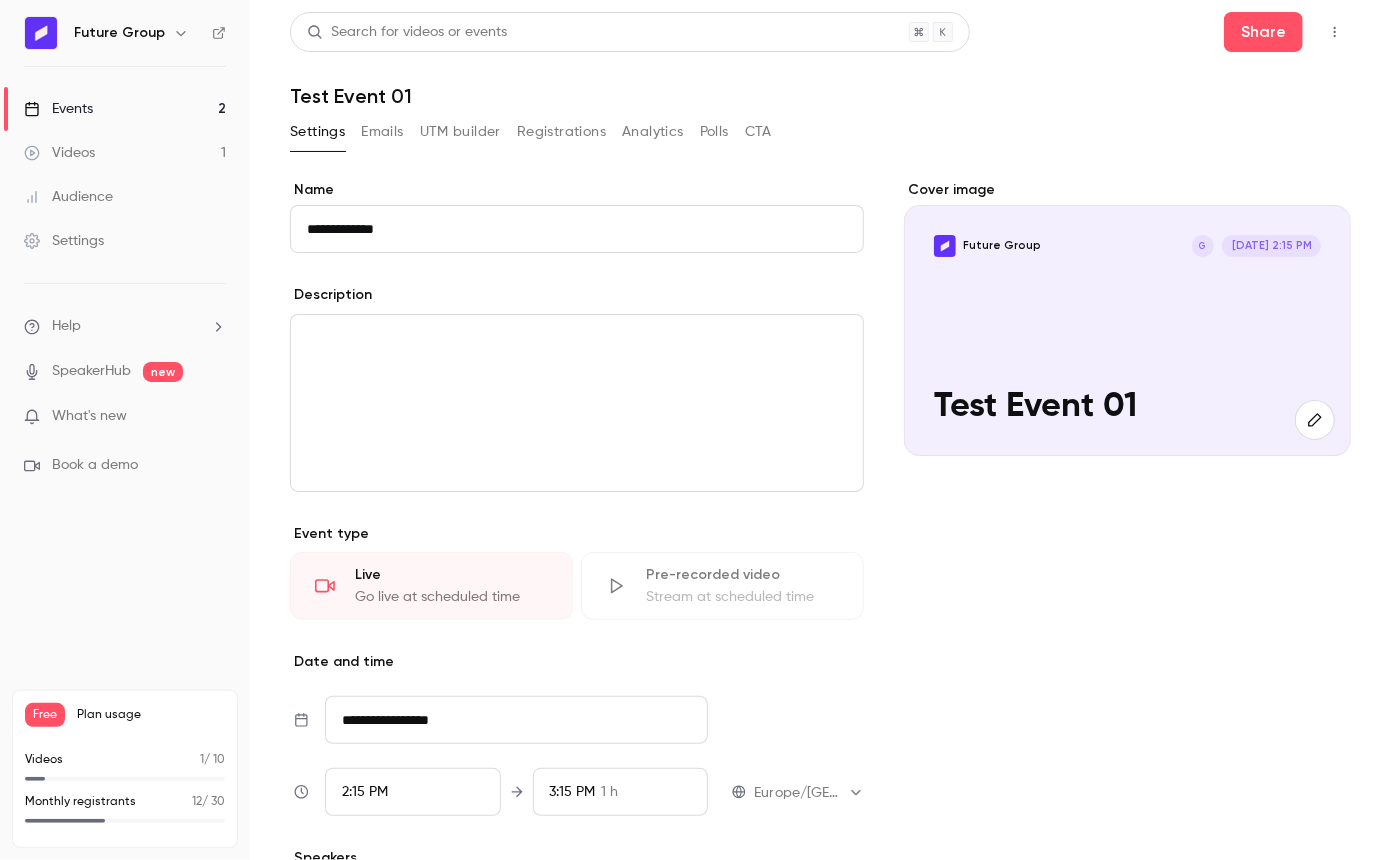 click on "Cover image Future Group G Jul 15, 2:15 PM Test Event 01" at bounding box center (1127, 656) 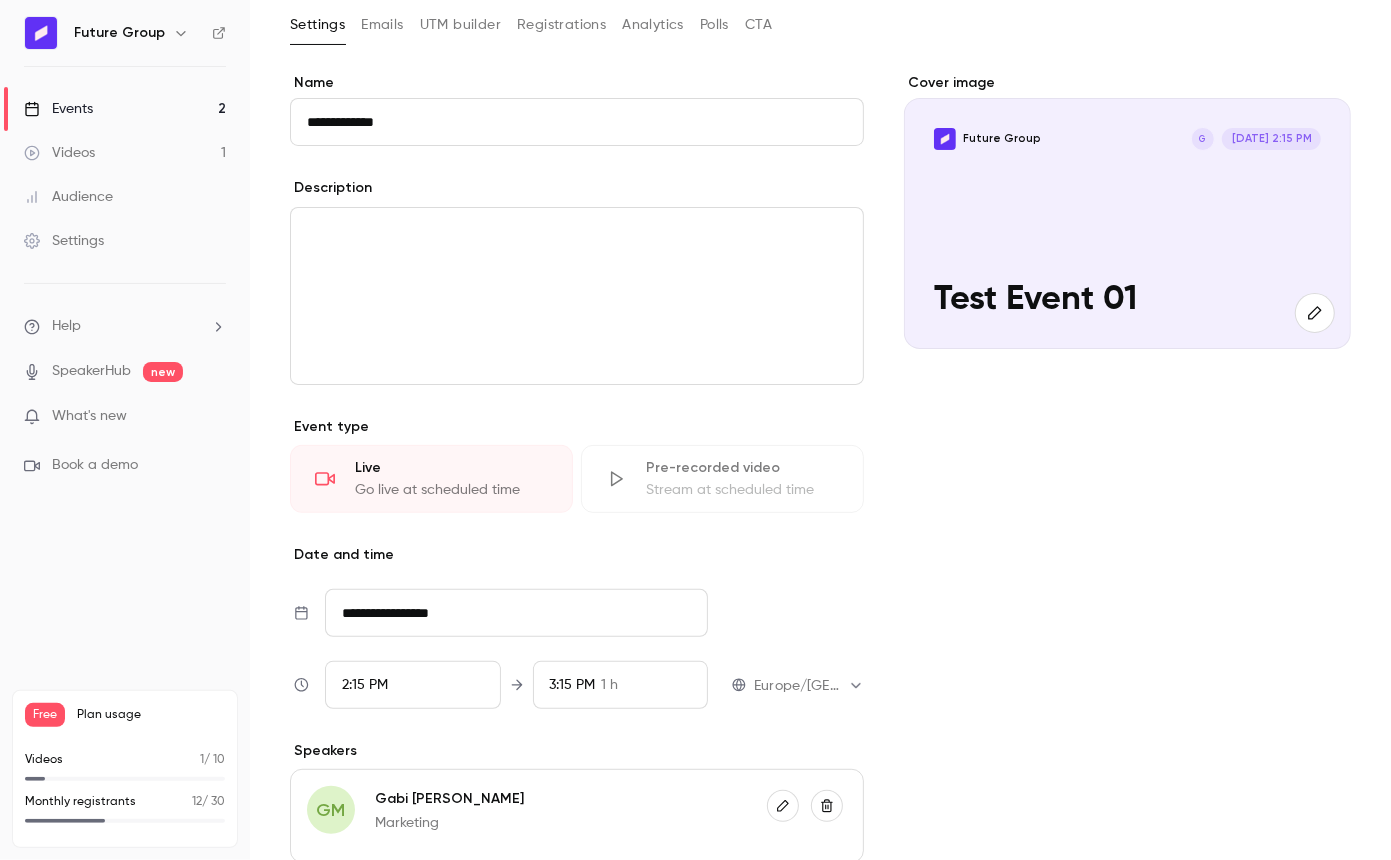 scroll, scrollTop: 0, scrollLeft: 0, axis: both 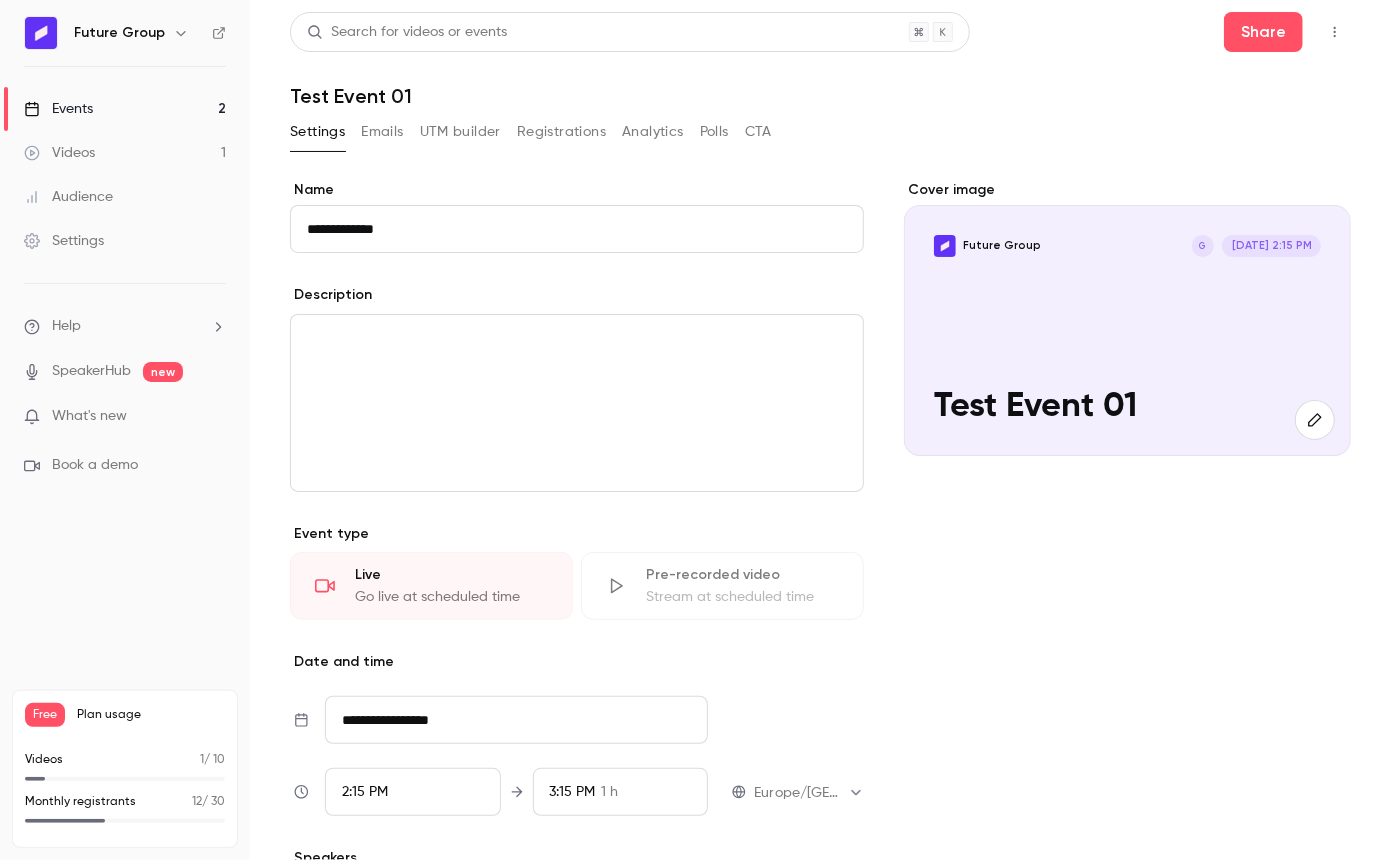 click on "Events 2" at bounding box center [125, 109] 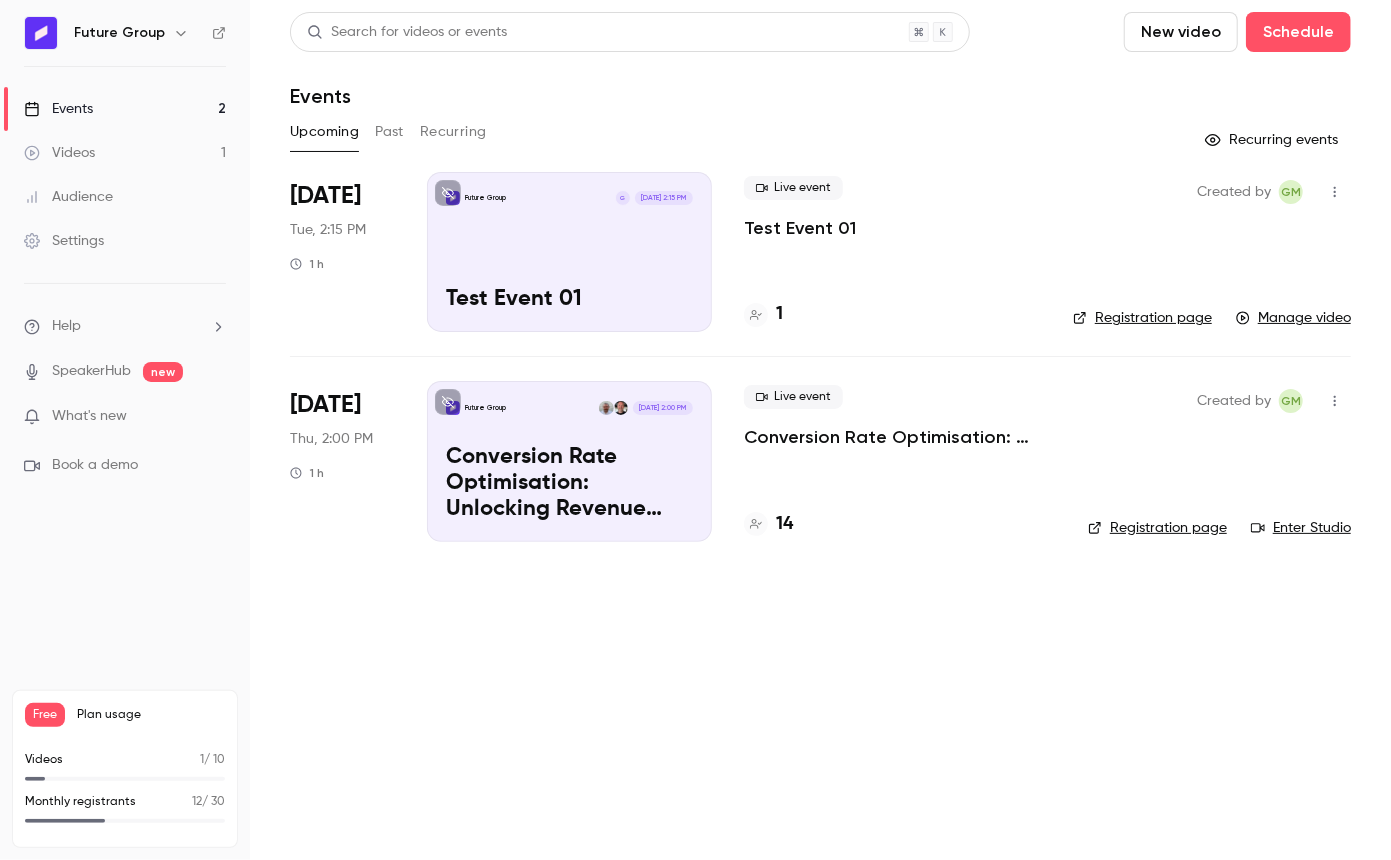 click on "Test Event 01" at bounding box center [800, 228] 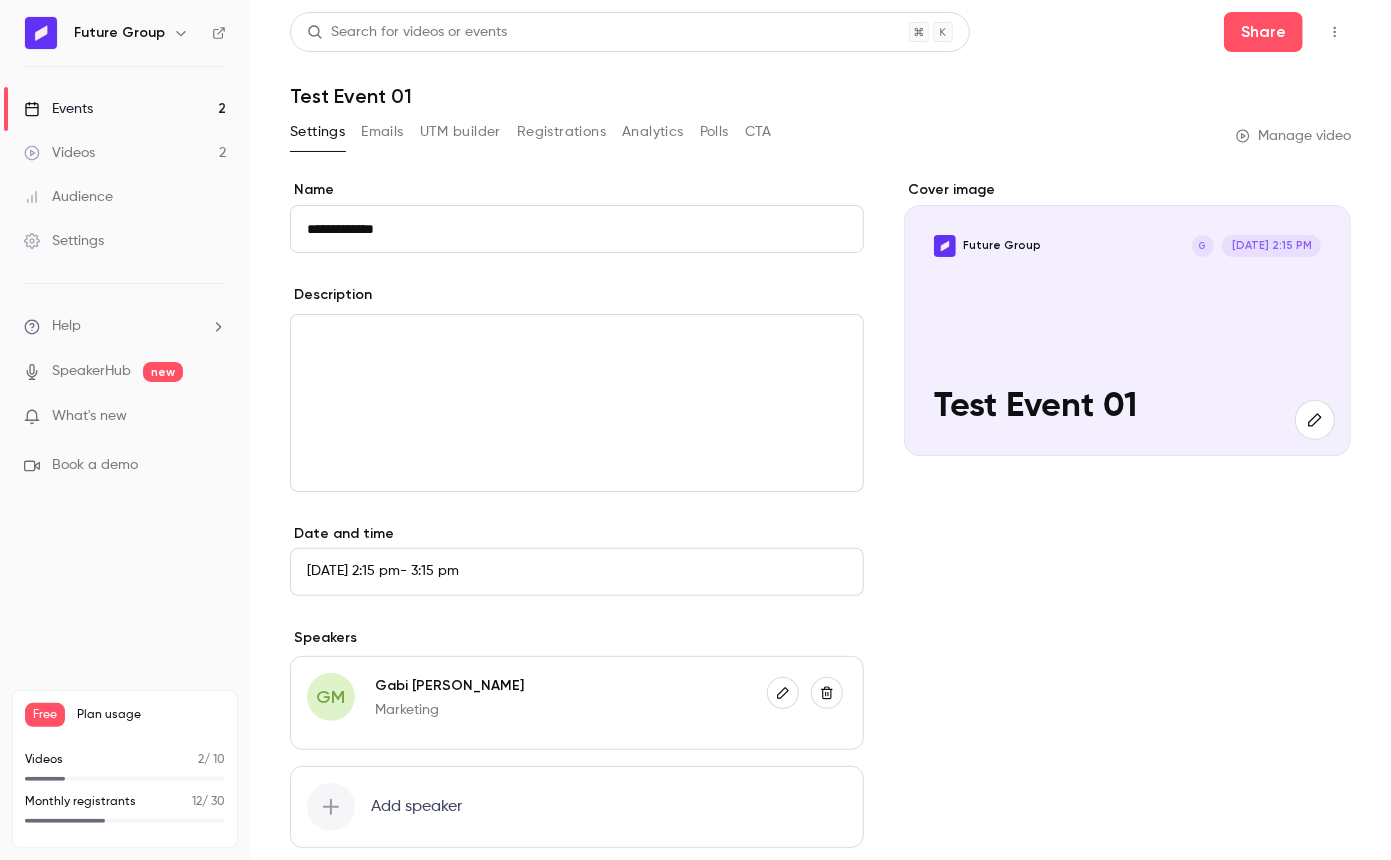 click on "Events 2" at bounding box center [125, 109] 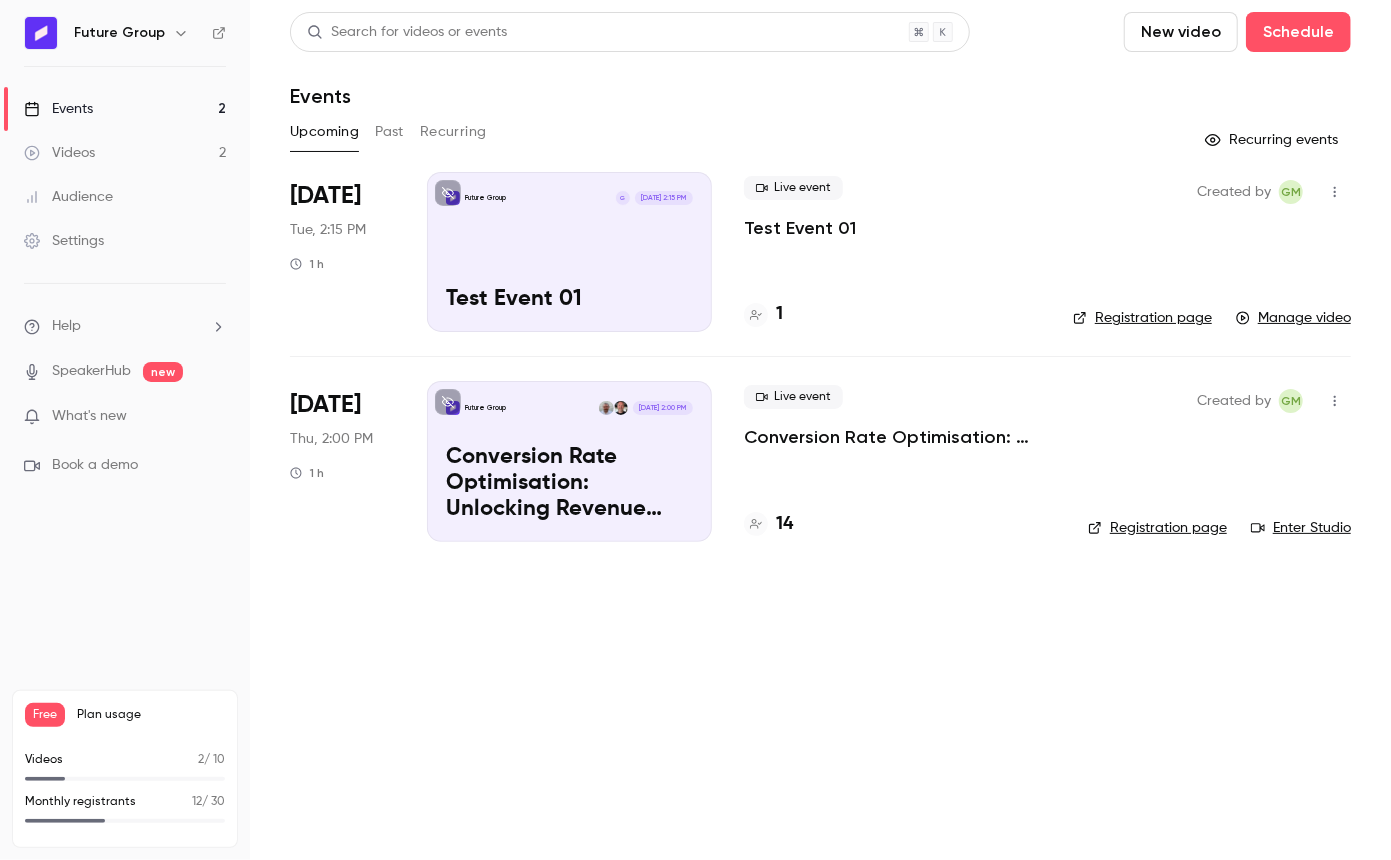 click 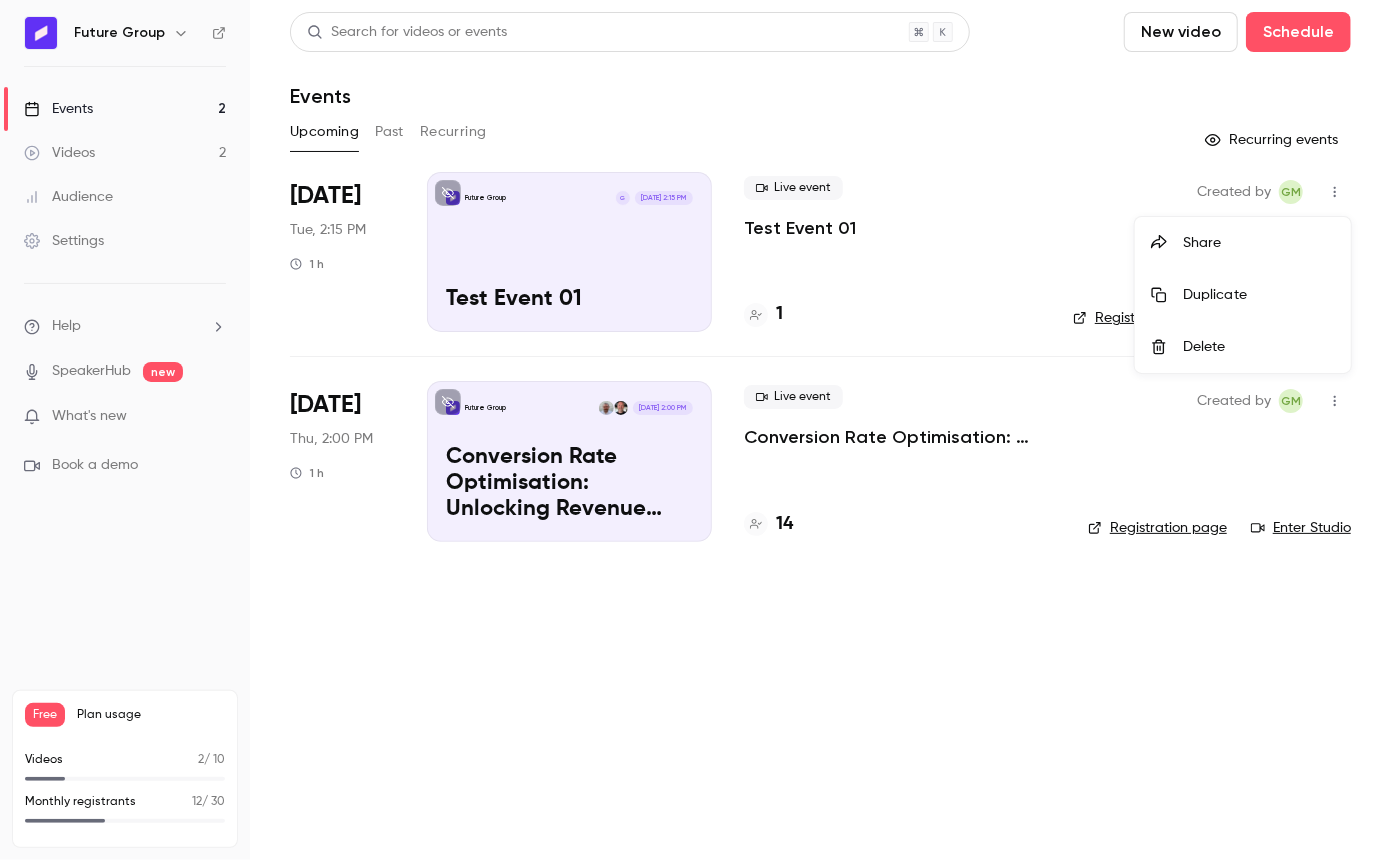 click at bounding box center [695, 430] 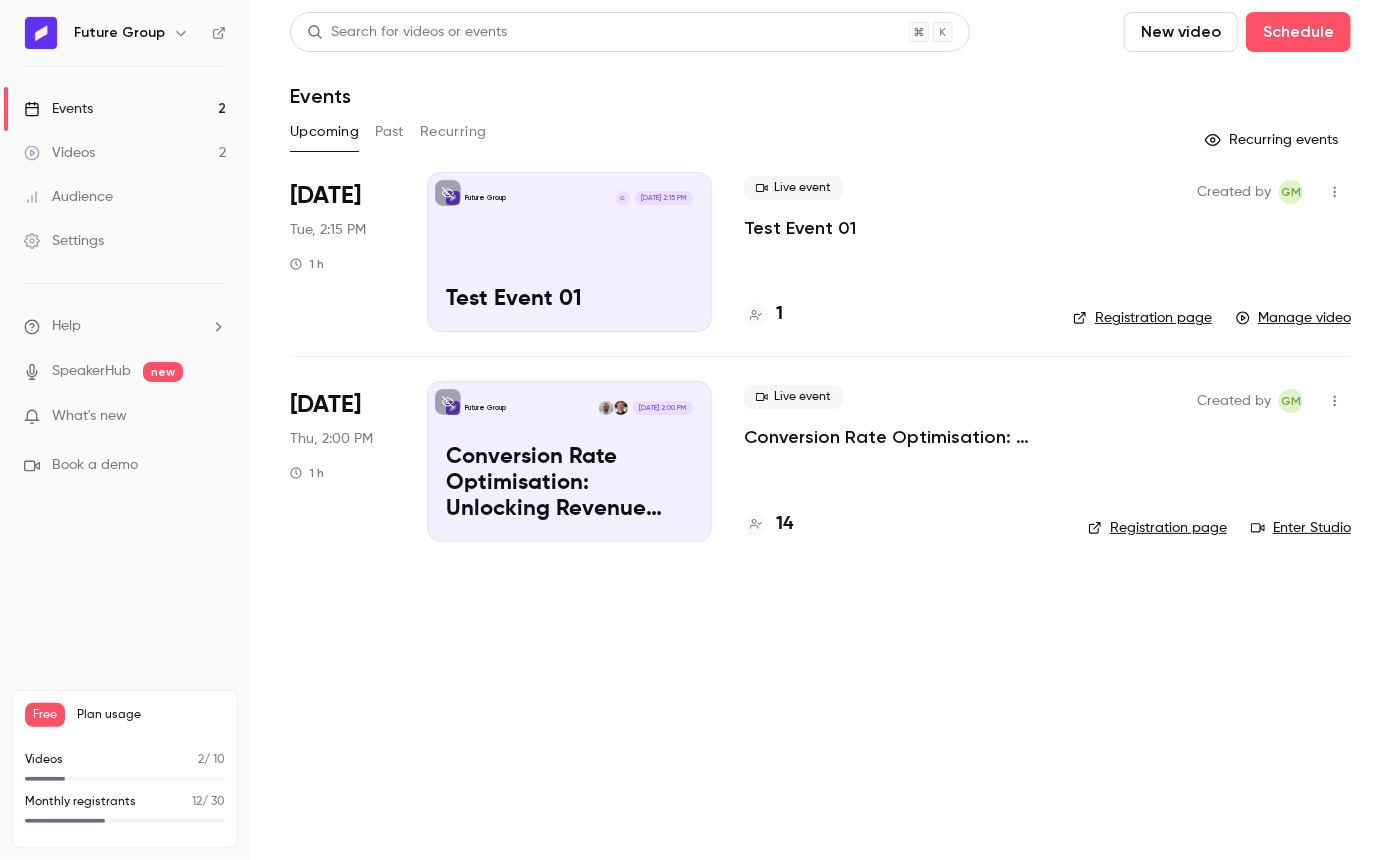 click at bounding box center [1335, 192] 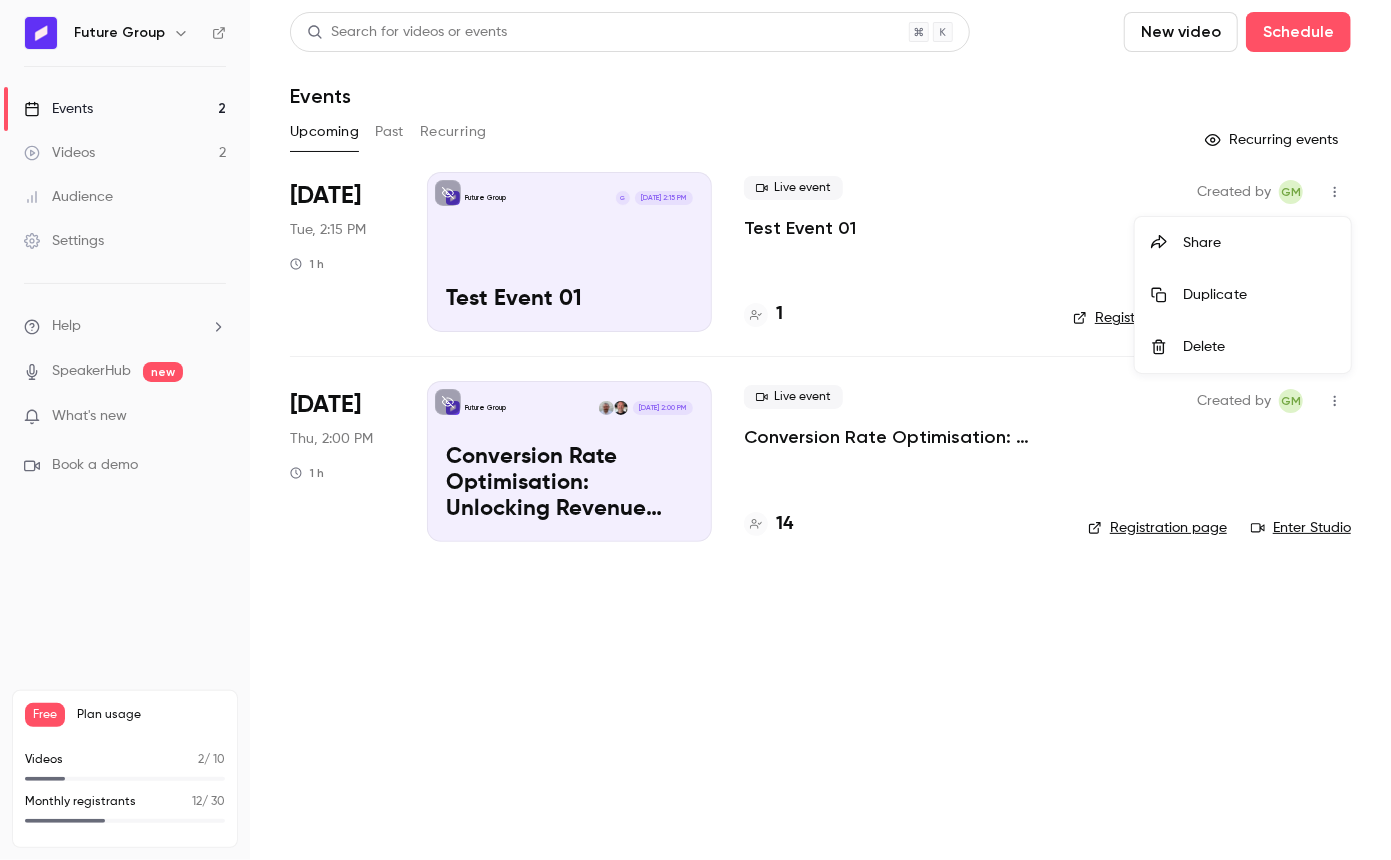 click on "Delete" at bounding box center (1259, 347) 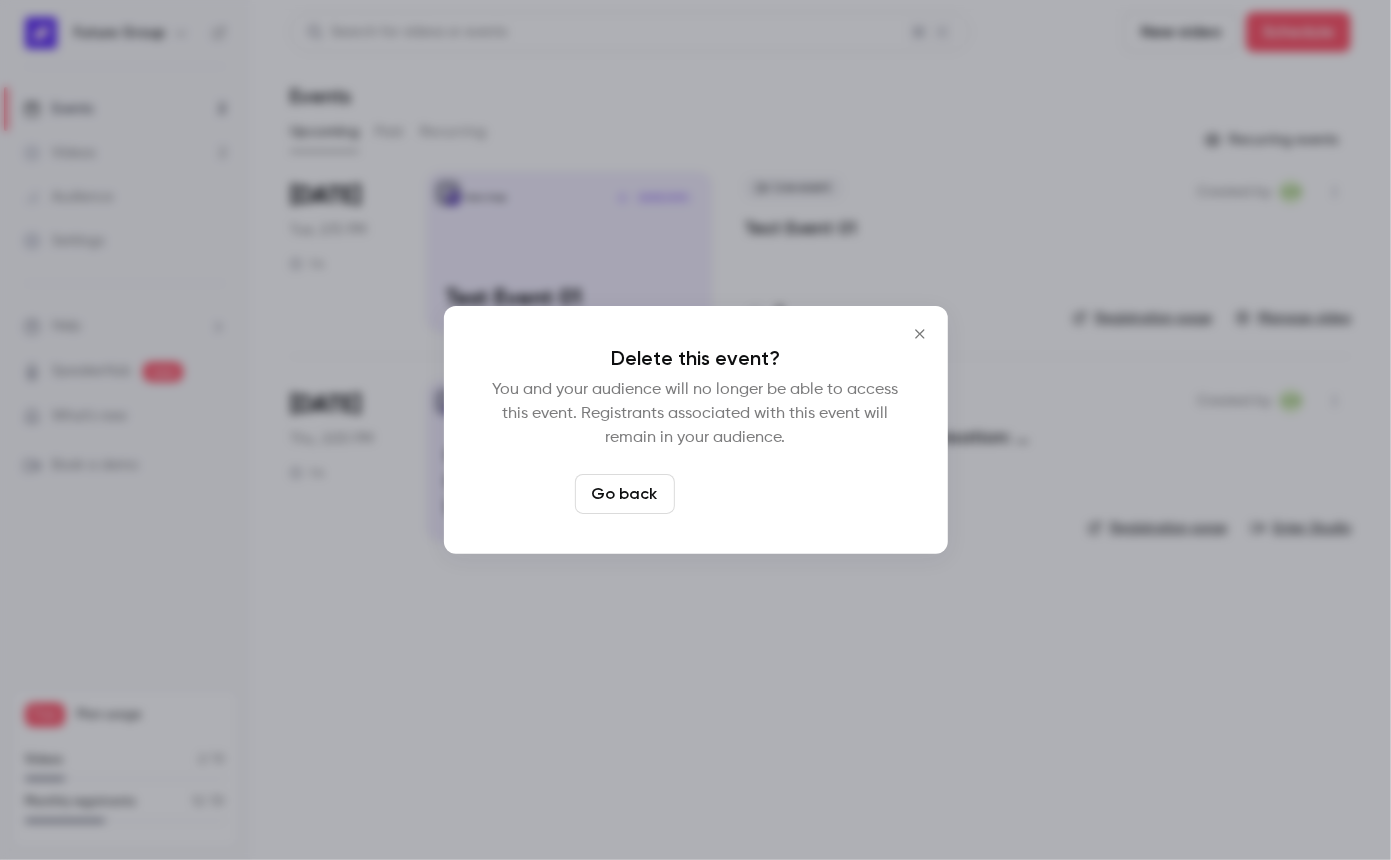 click on "Delete event" at bounding box center (750, 494) 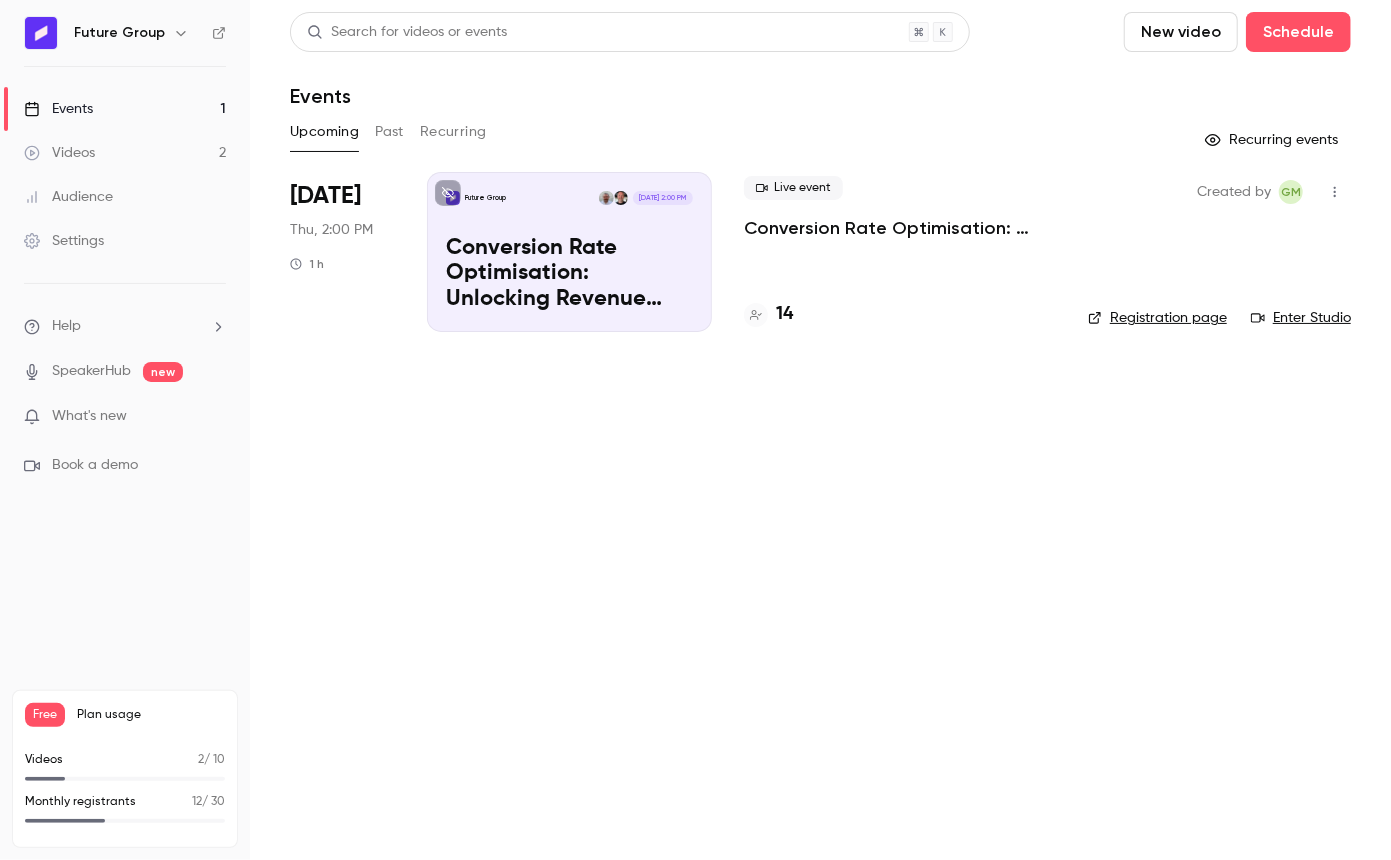click on "Search for videos or events New video Schedule Events Upcoming Past Recurring Recurring events Jul 17 Thu, 2:00 PM 1 h Future Group Jul 17, 2:00 PM Conversion Rate Optimisation: Unlocking Revenue Growth Live event Conversion Rate Optimisation: Unlocking Revenue Growth 14 Created by GM Registration page Enter Studio" at bounding box center (820, 430) 